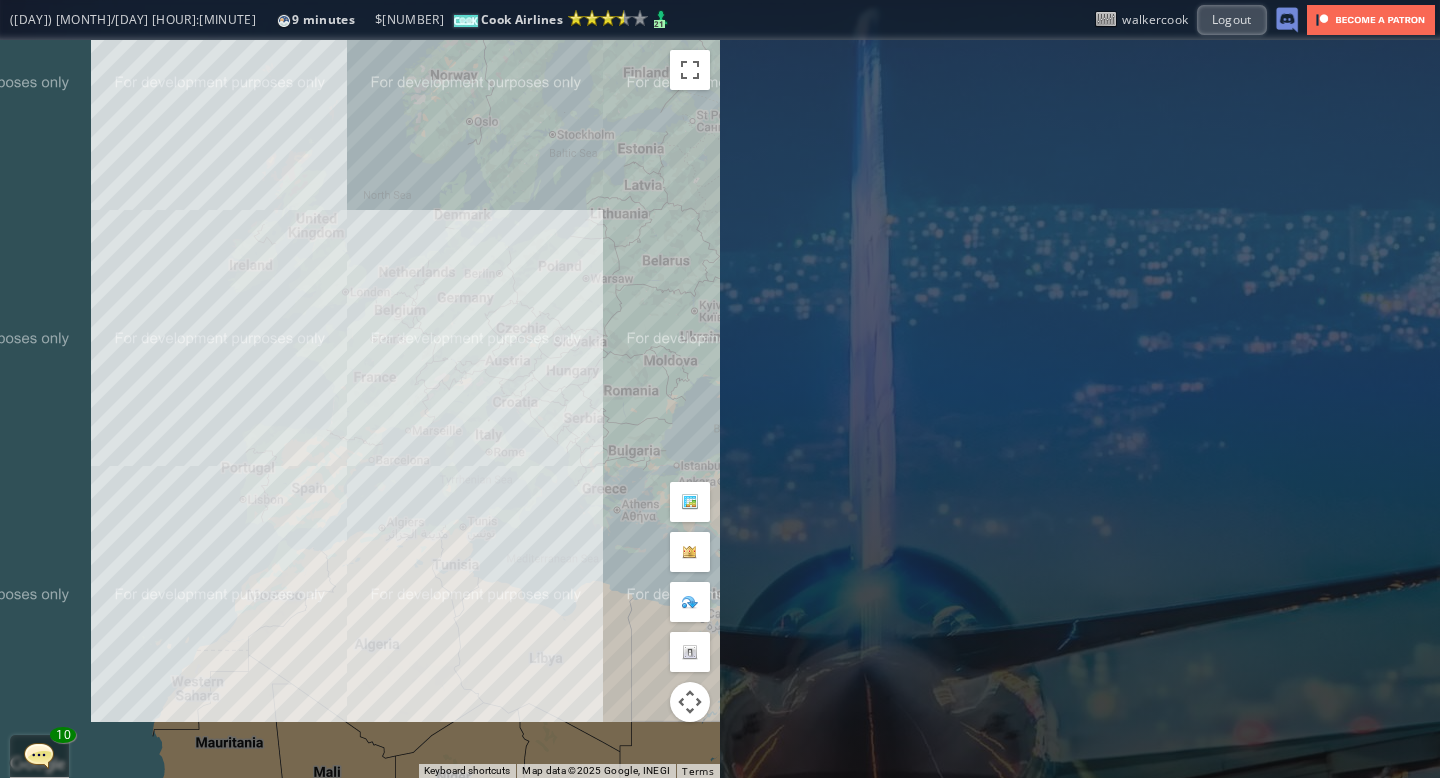 scroll, scrollTop: 0, scrollLeft: 0, axis: both 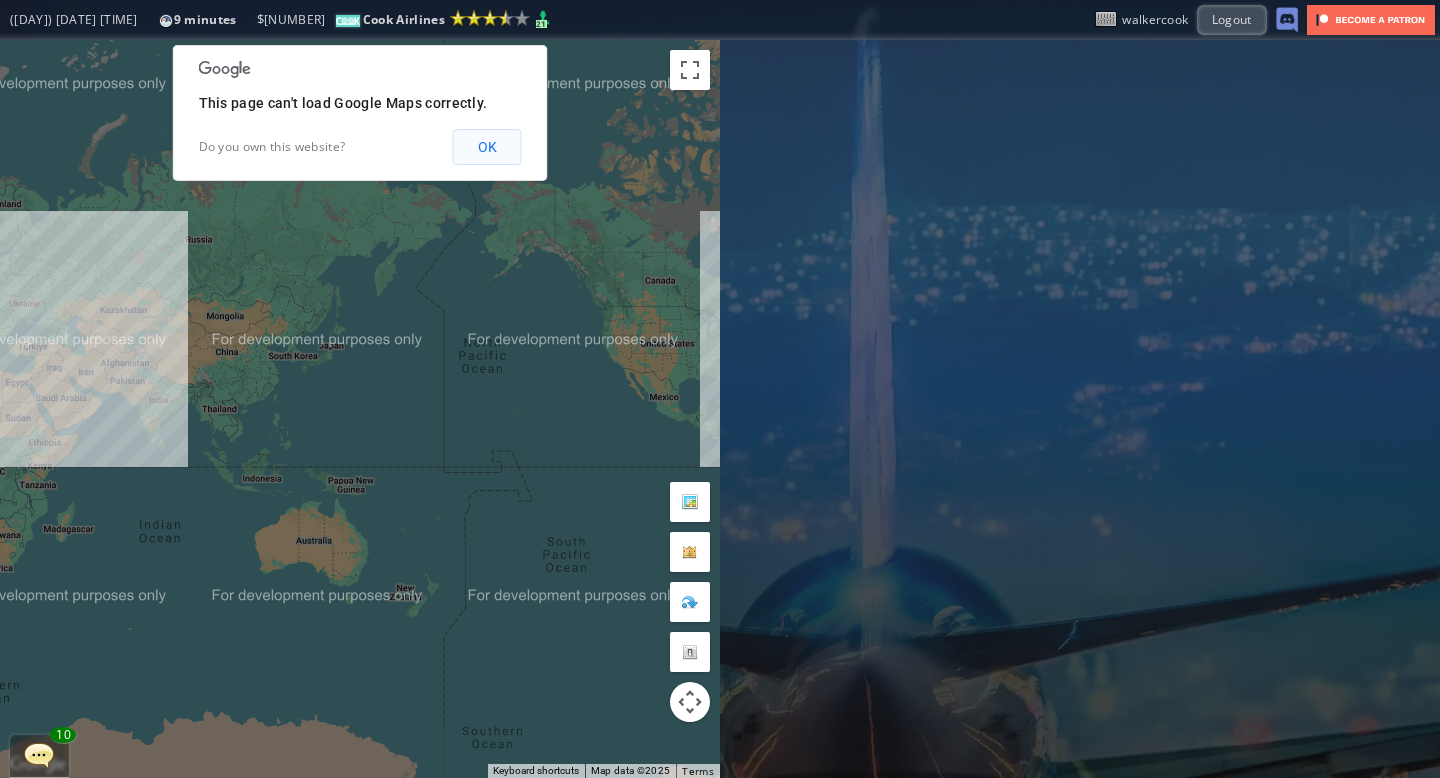 click on "OK" at bounding box center [487, 147] 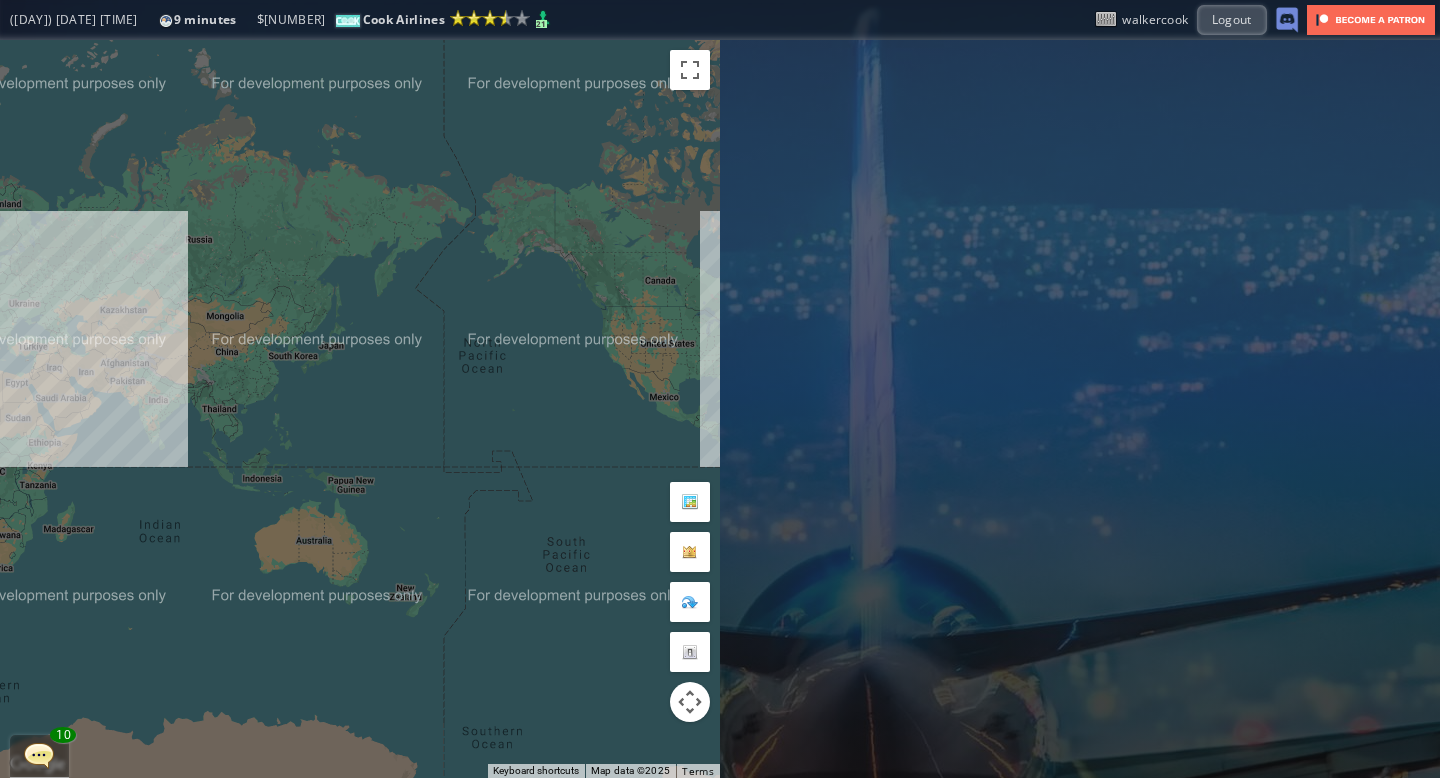 click at bounding box center [39, 755] 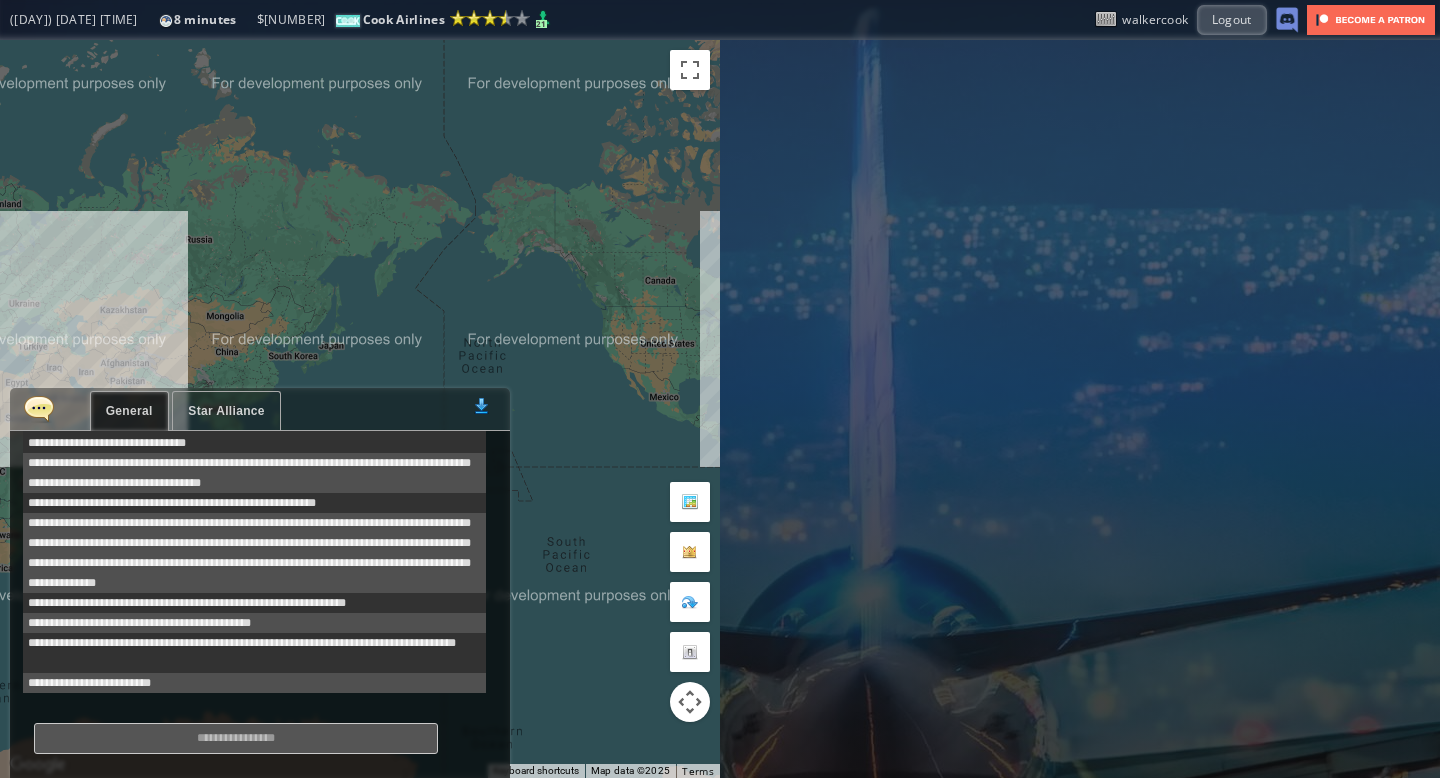 scroll, scrollTop: 478, scrollLeft: 0, axis: vertical 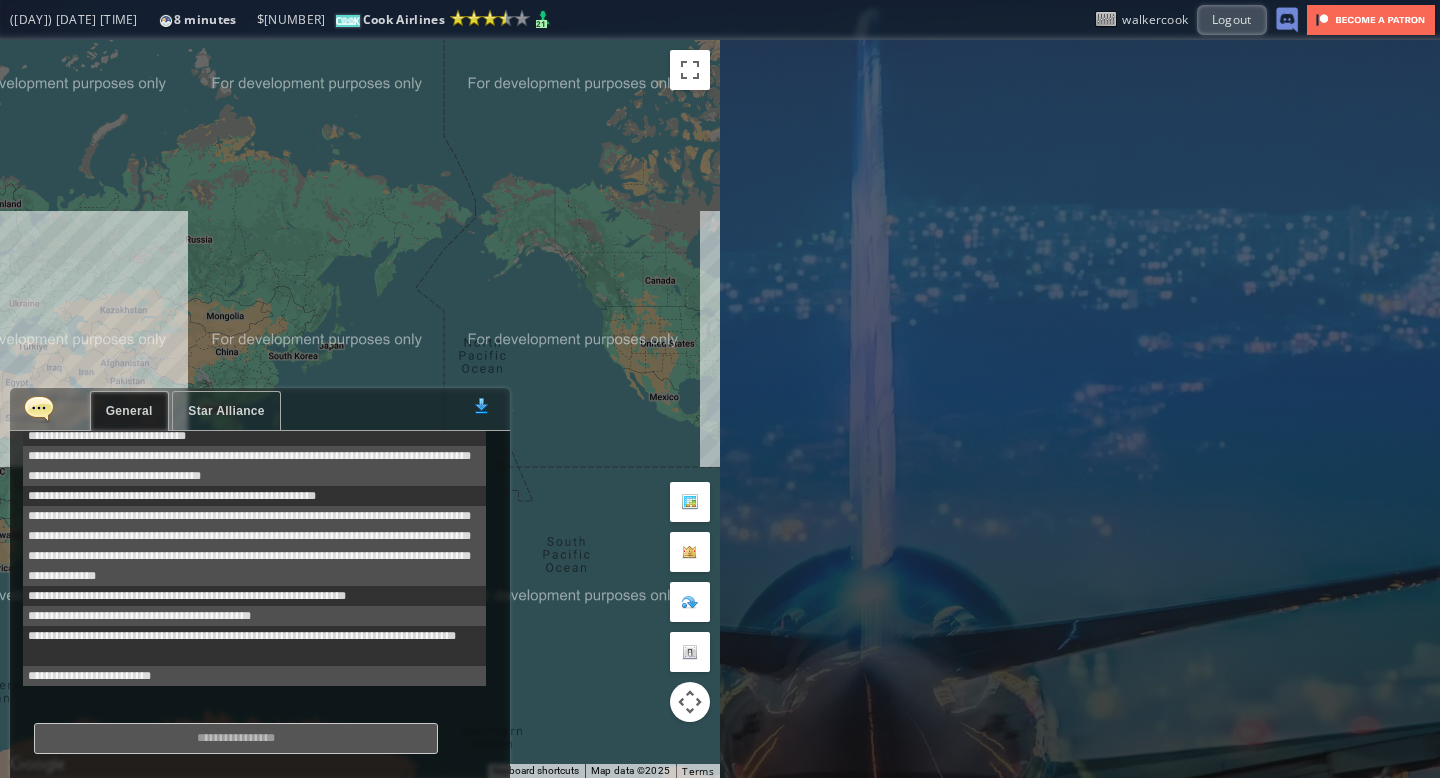 click on "Star Alliance" at bounding box center [226, 411] 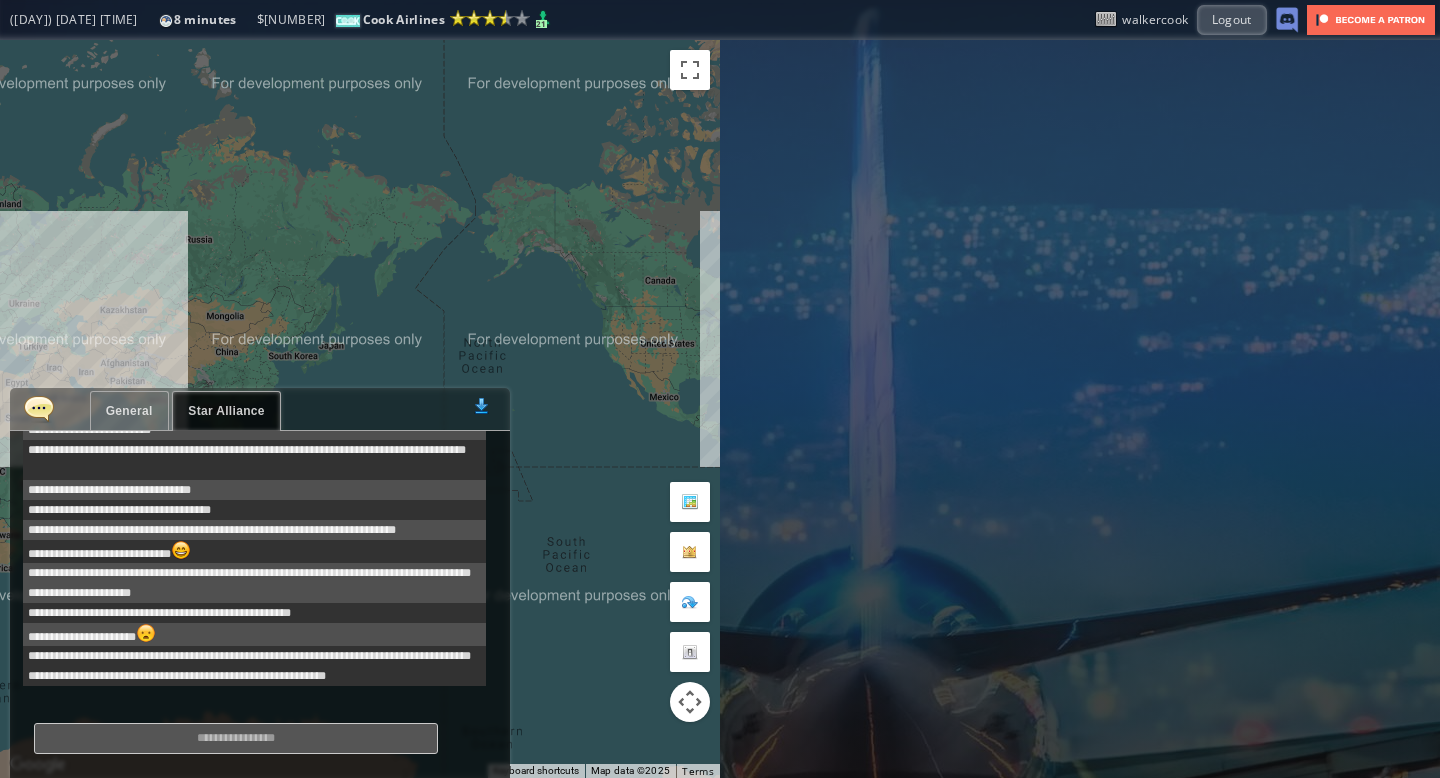 click on "General" at bounding box center (129, 411) 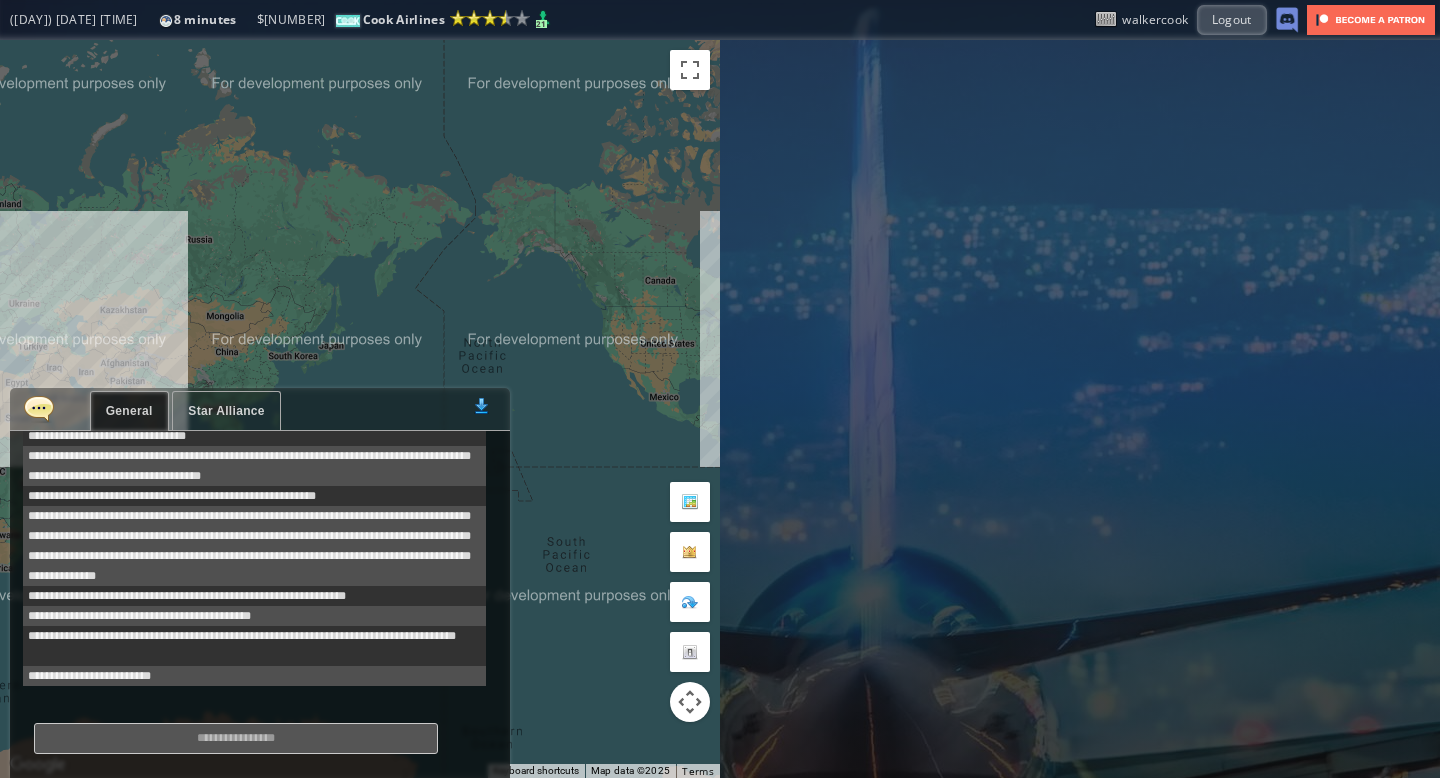 click at bounding box center [39, 408] 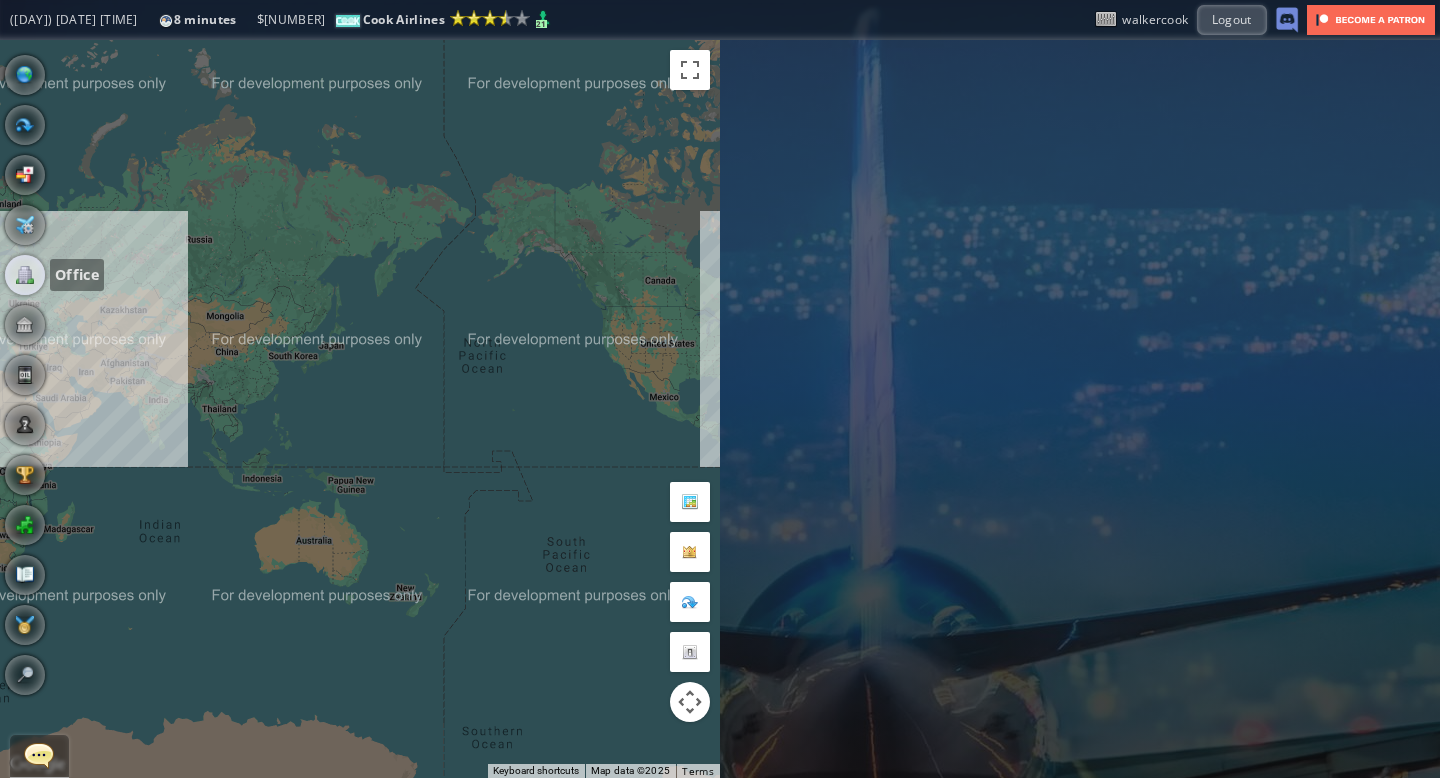 click at bounding box center [25, 275] 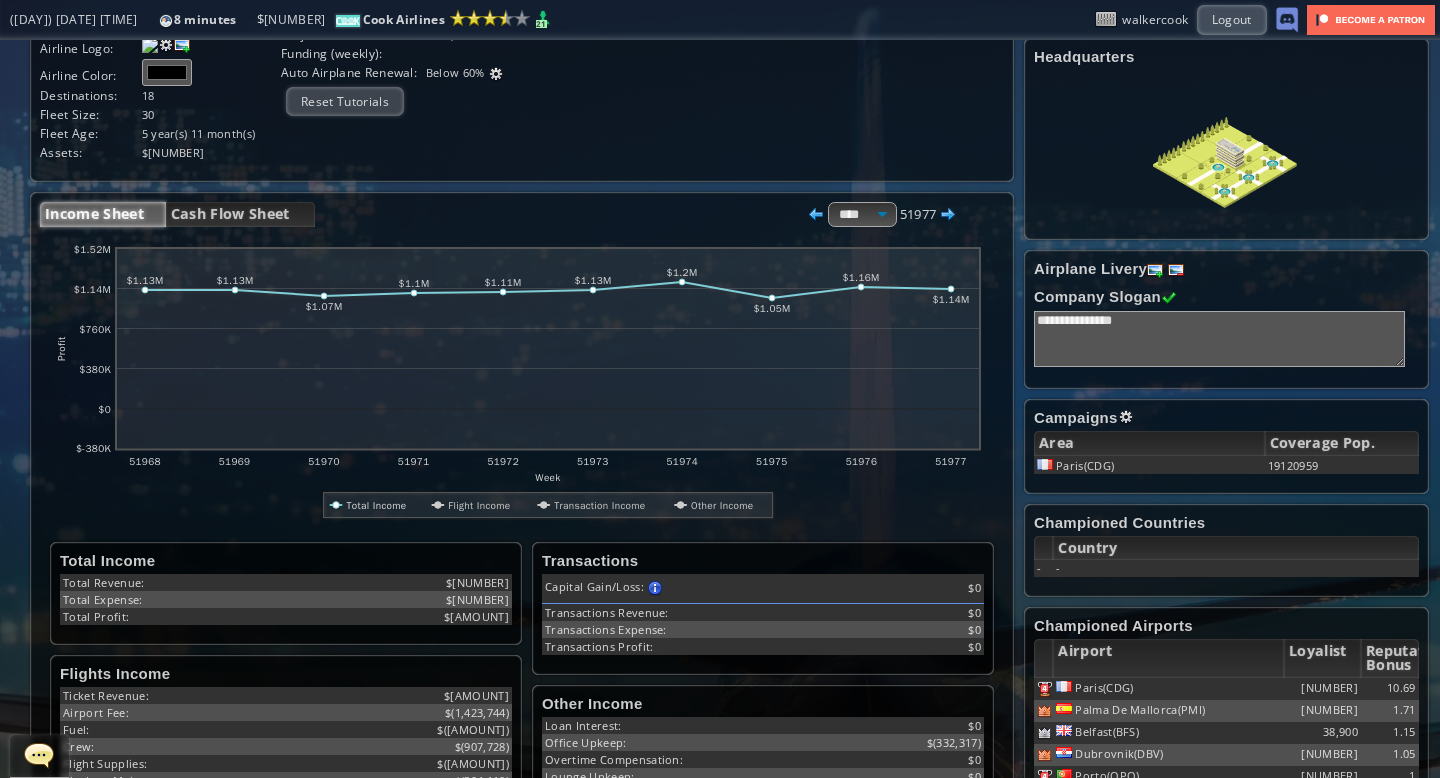 scroll, scrollTop: 0, scrollLeft: 0, axis: both 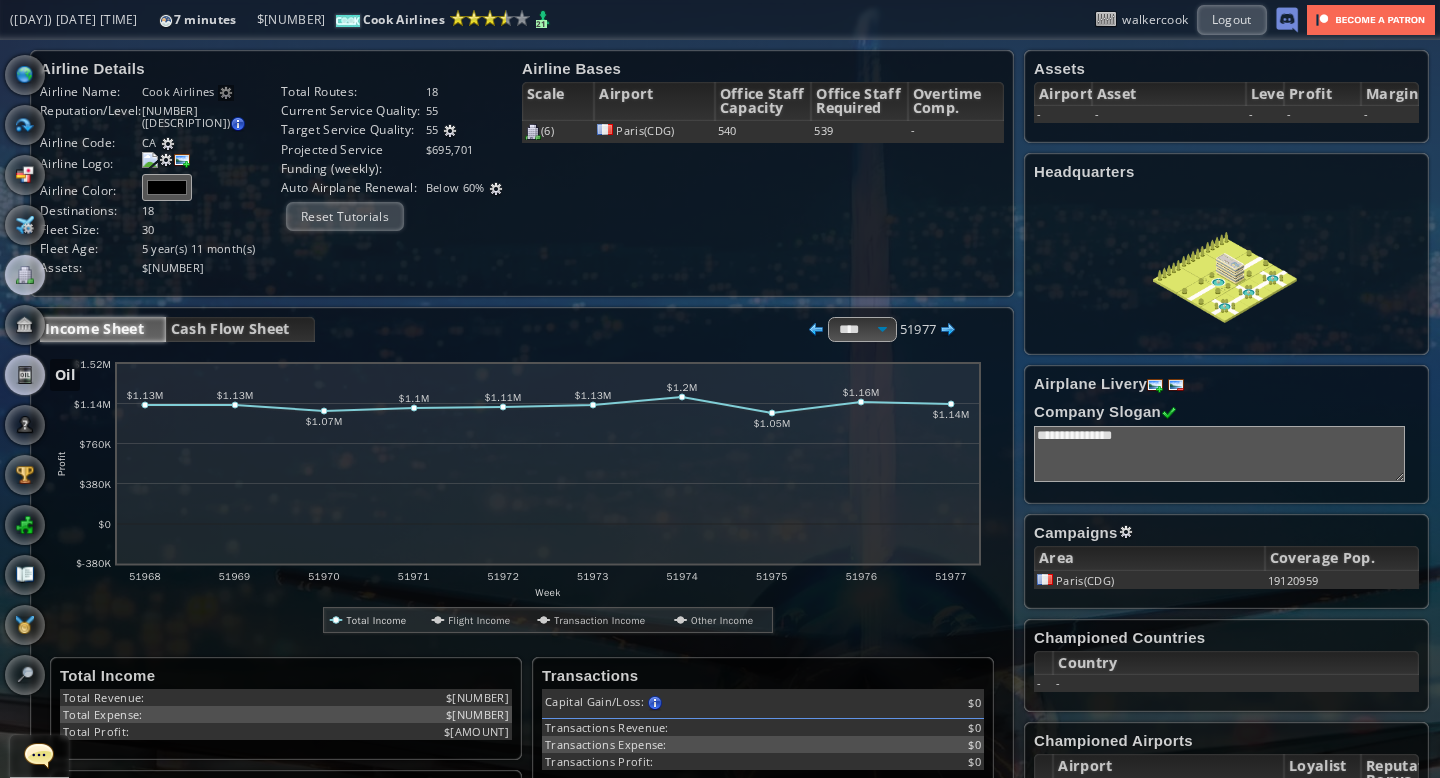 click at bounding box center (25, 375) 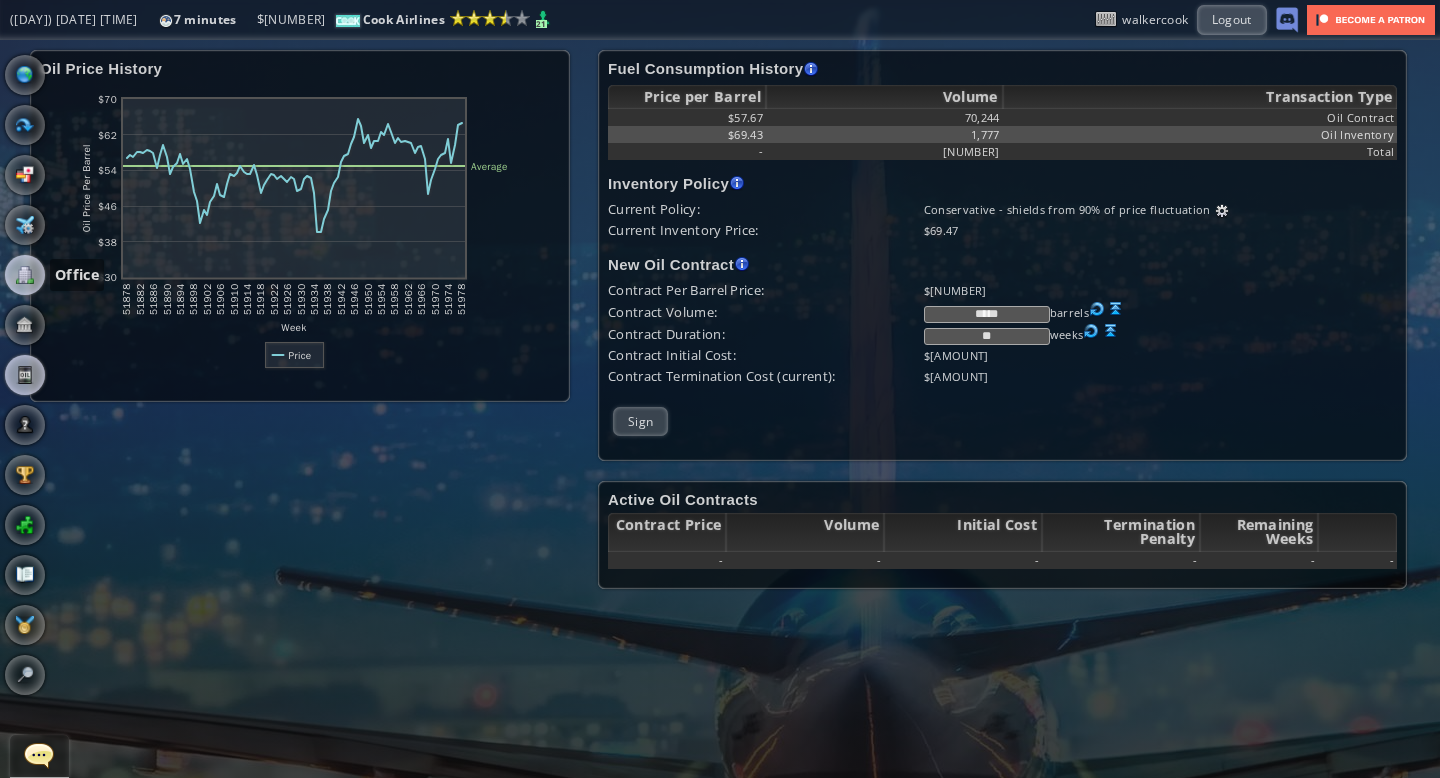 click at bounding box center (25, 275) 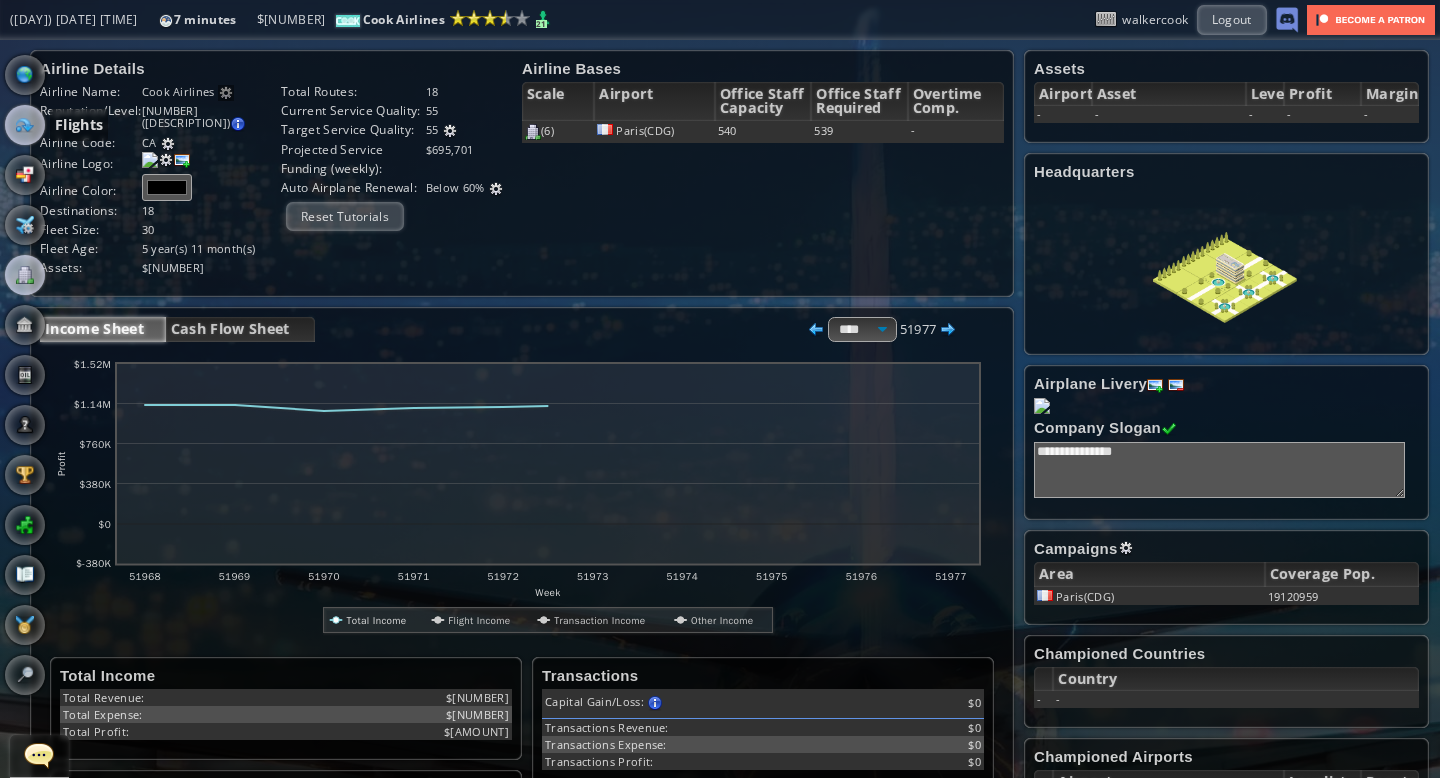 click at bounding box center (25, 125) 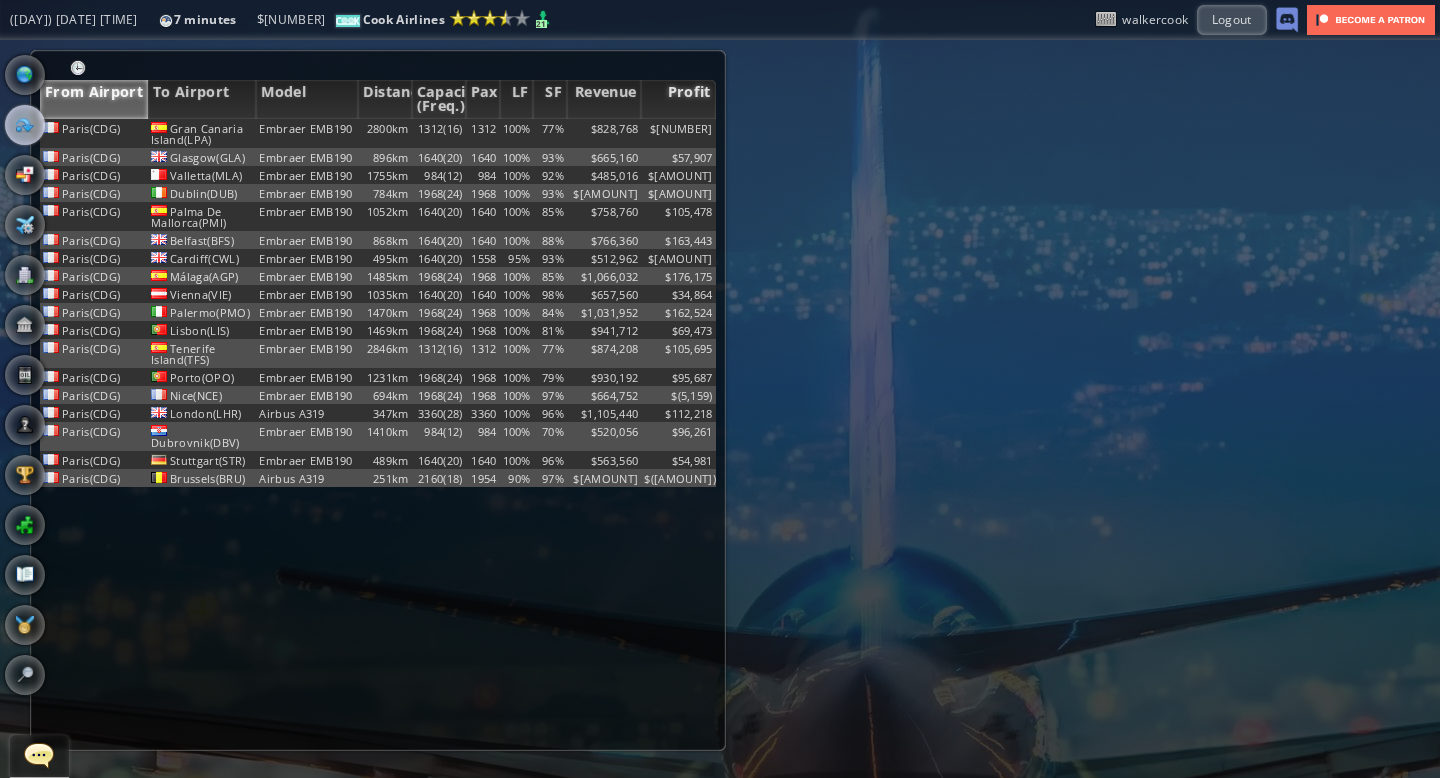 click on "Profit" at bounding box center [678, 99] 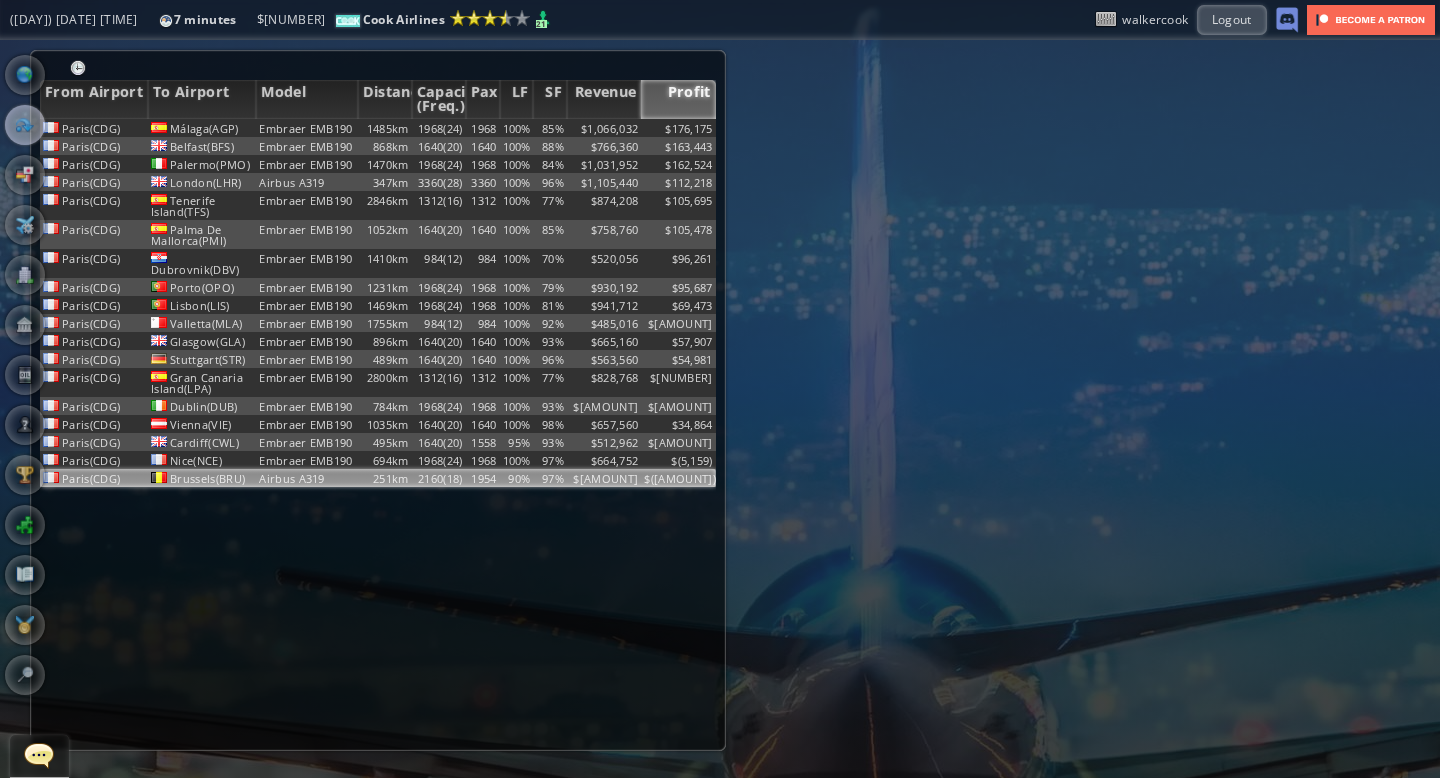 click on "97%" at bounding box center [550, 128] 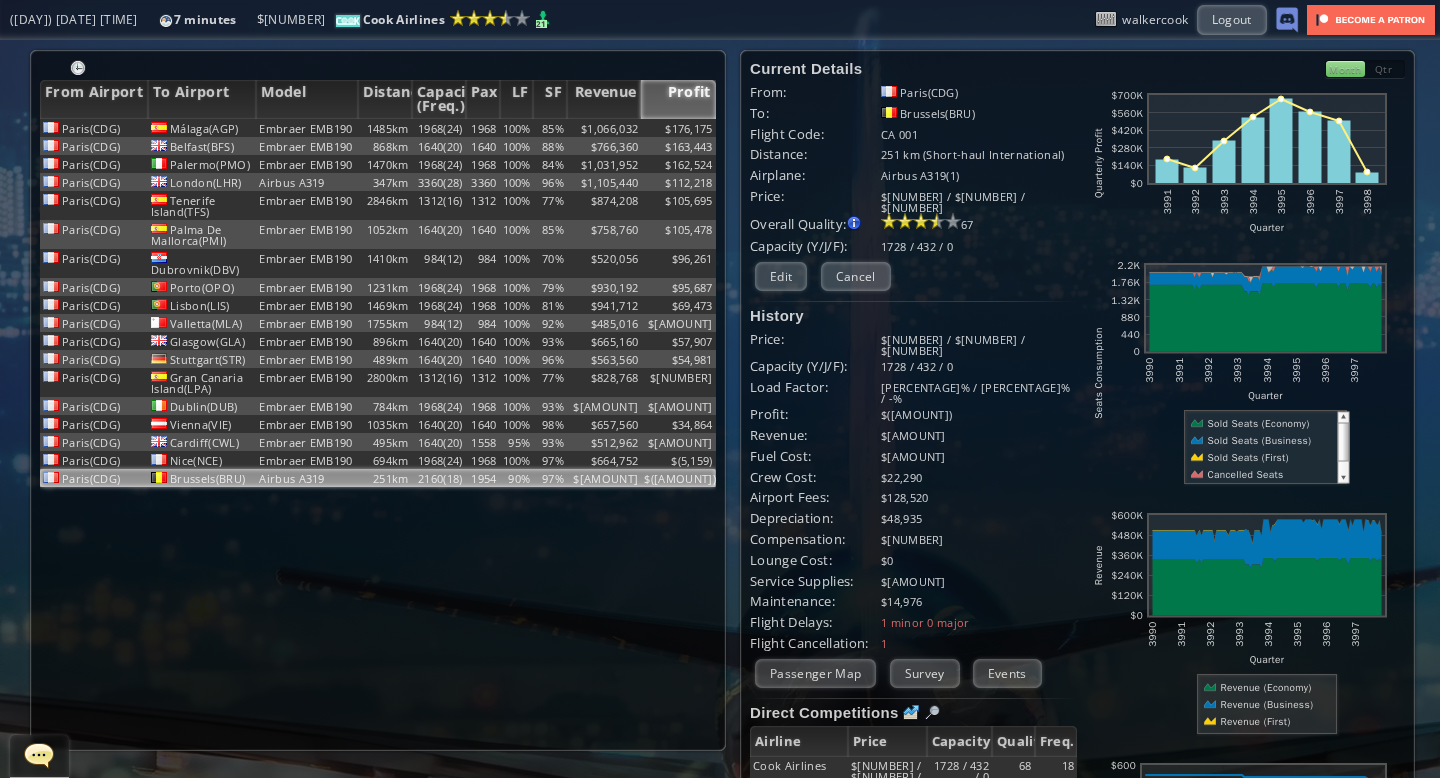 click on "Month" at bounding box center [1345, 69] 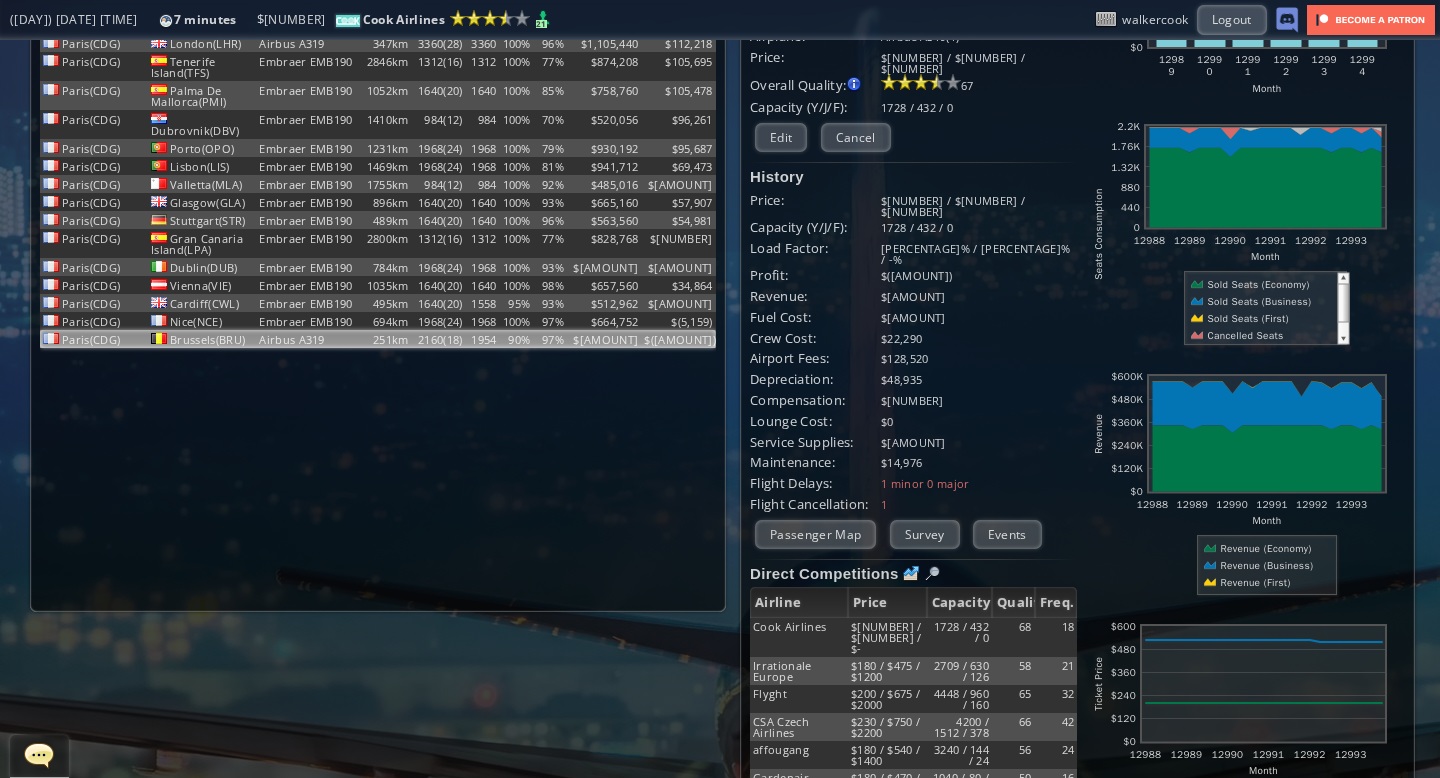 scroll, scrollTop: 0, scrollLeft: 0, axis: both 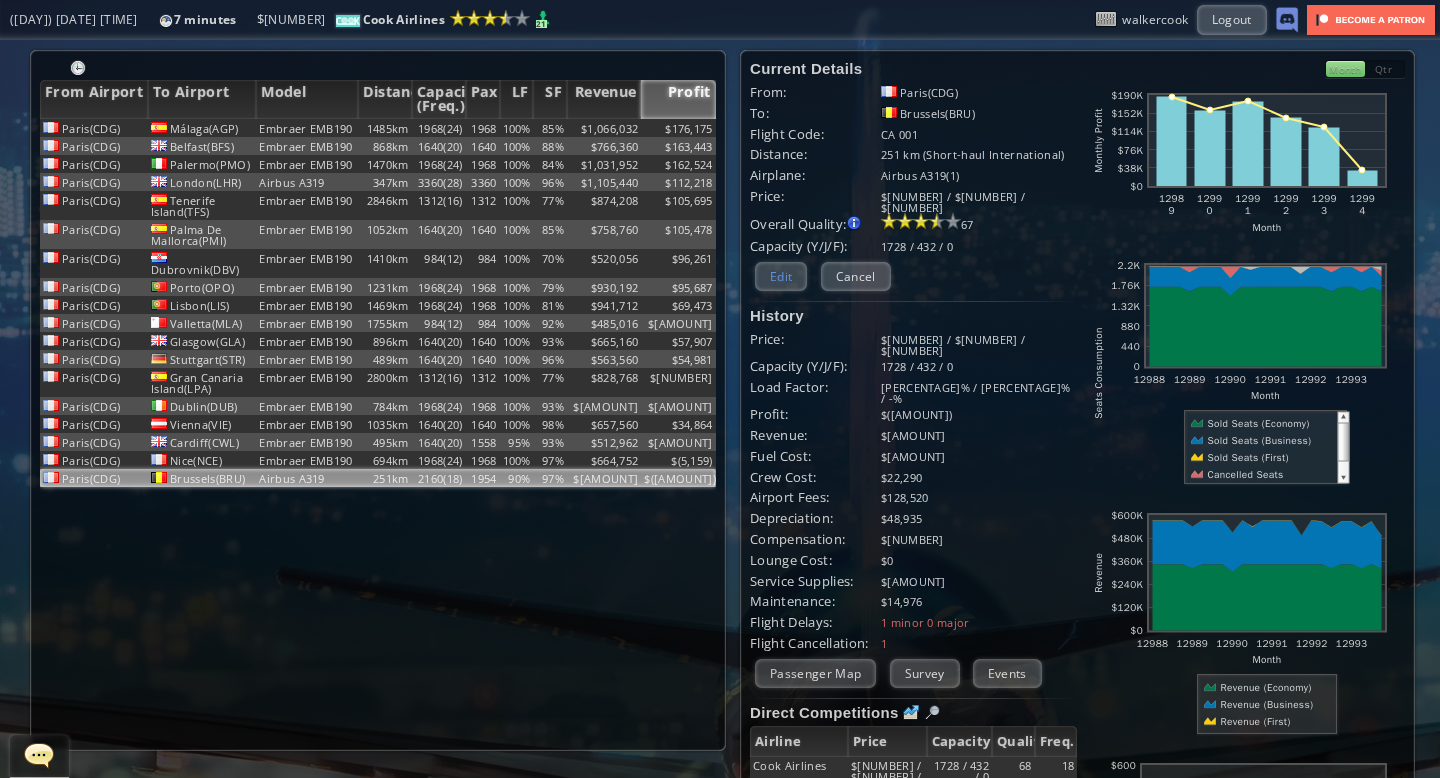 click on "Edit" at bounding box center [781, 276] 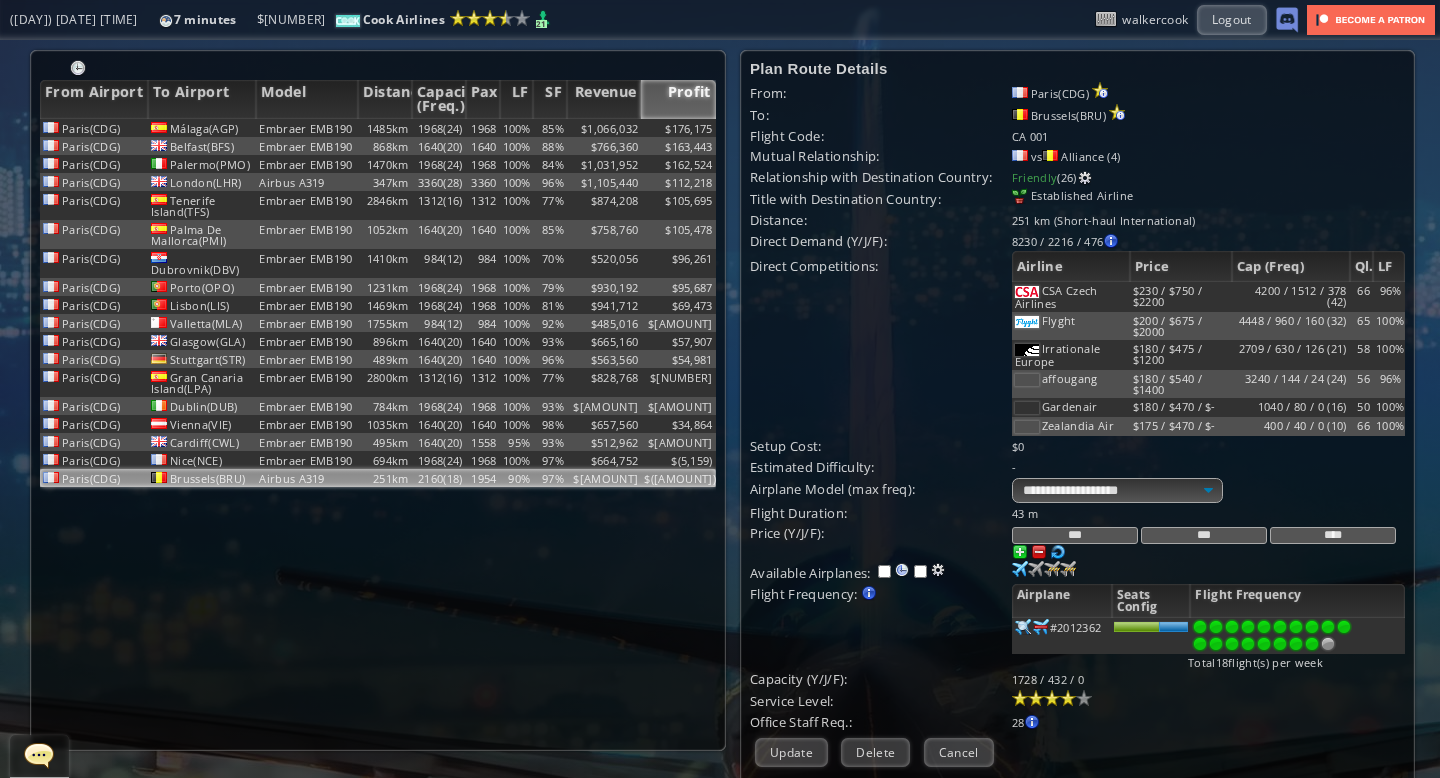click on "***" at bounding box center (1204, 535) 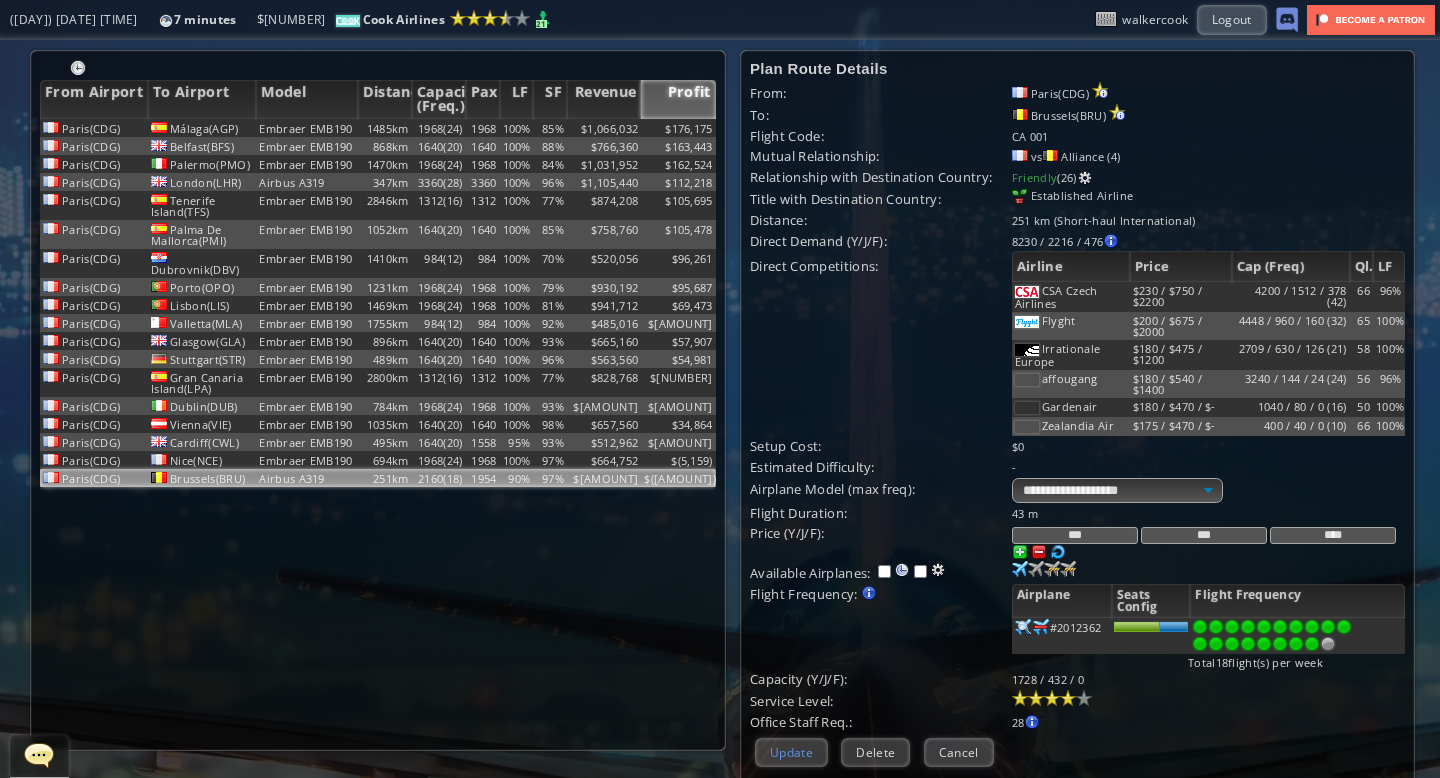 type on "***" 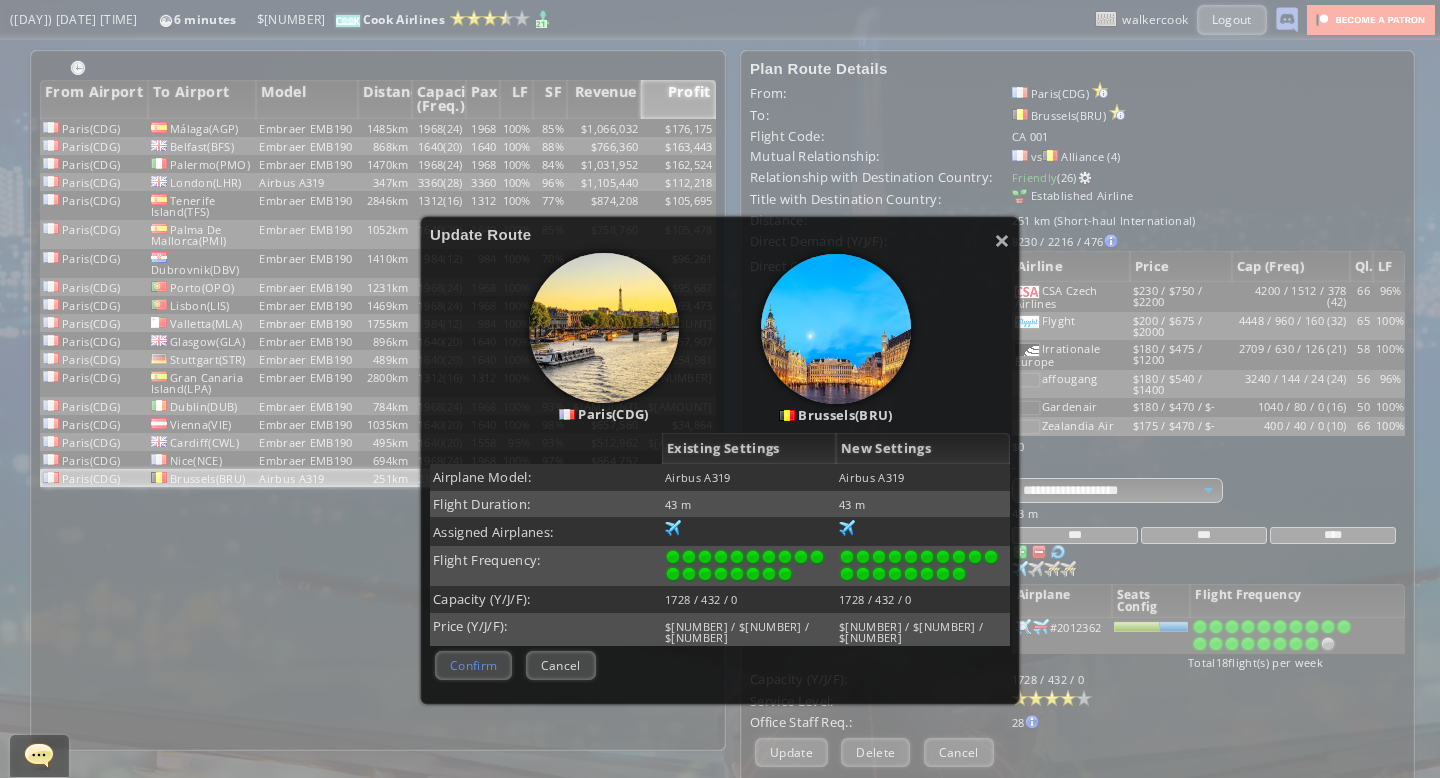 click on "Confirm" at bounding box center [473, 665] 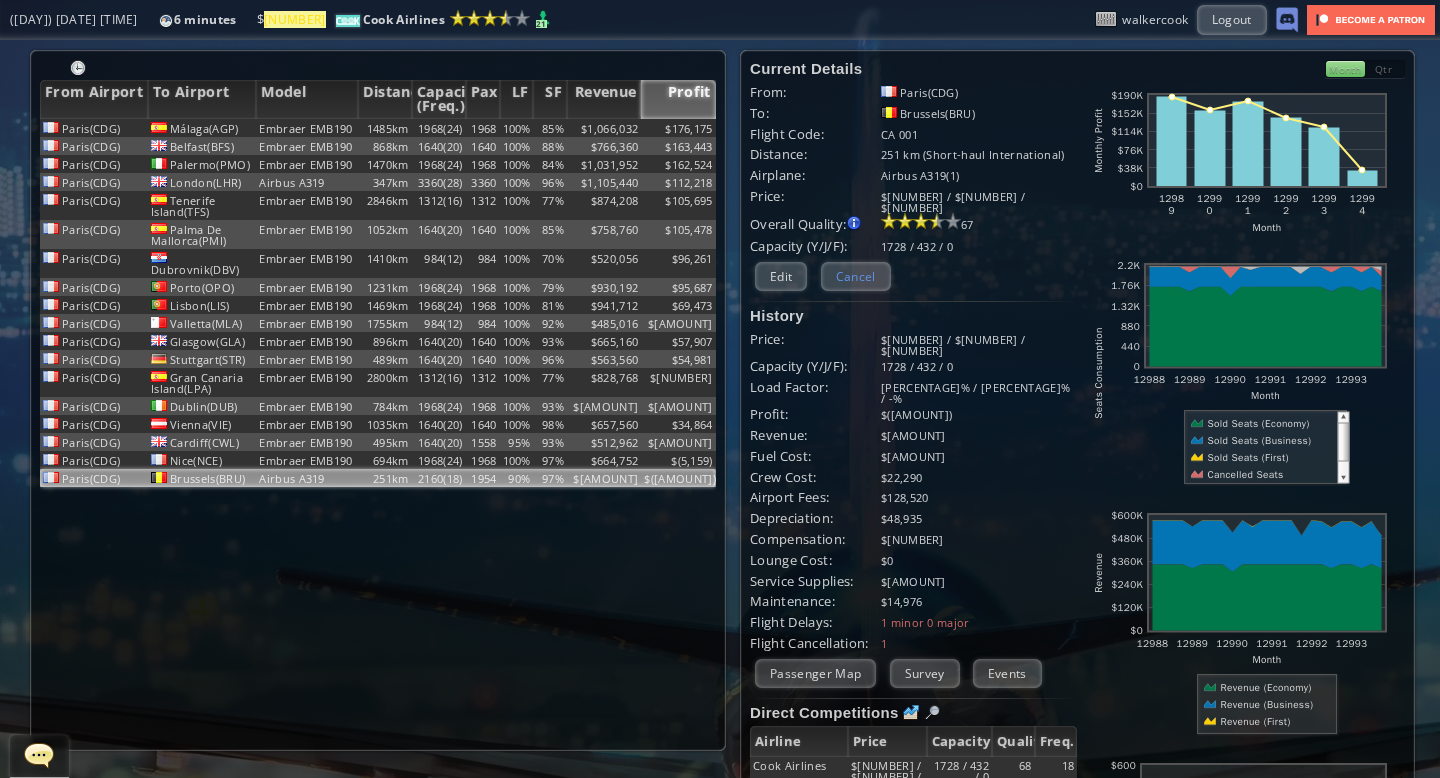 click on "Cancel" at bounding box center (856, 276) 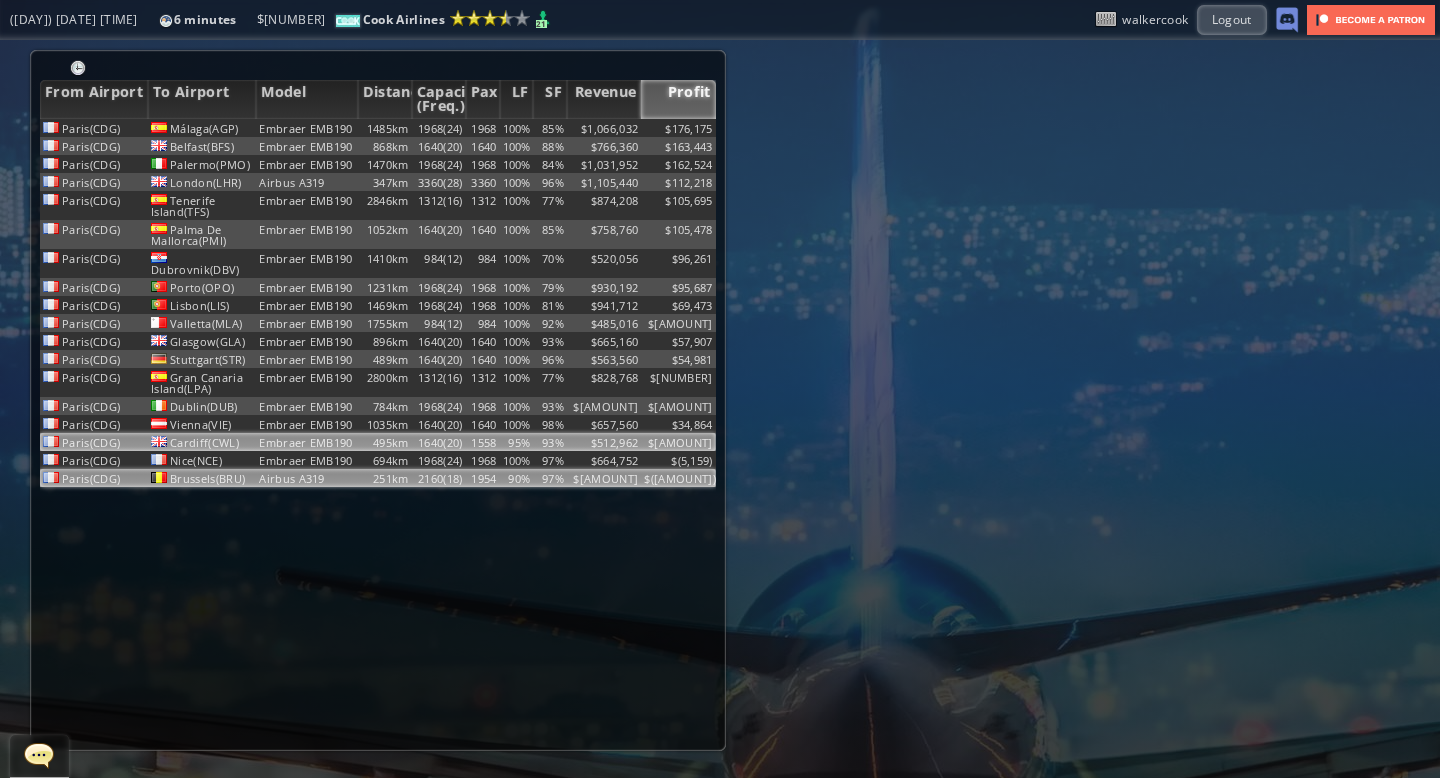 click on "95%" at bounding box center (517, 128) 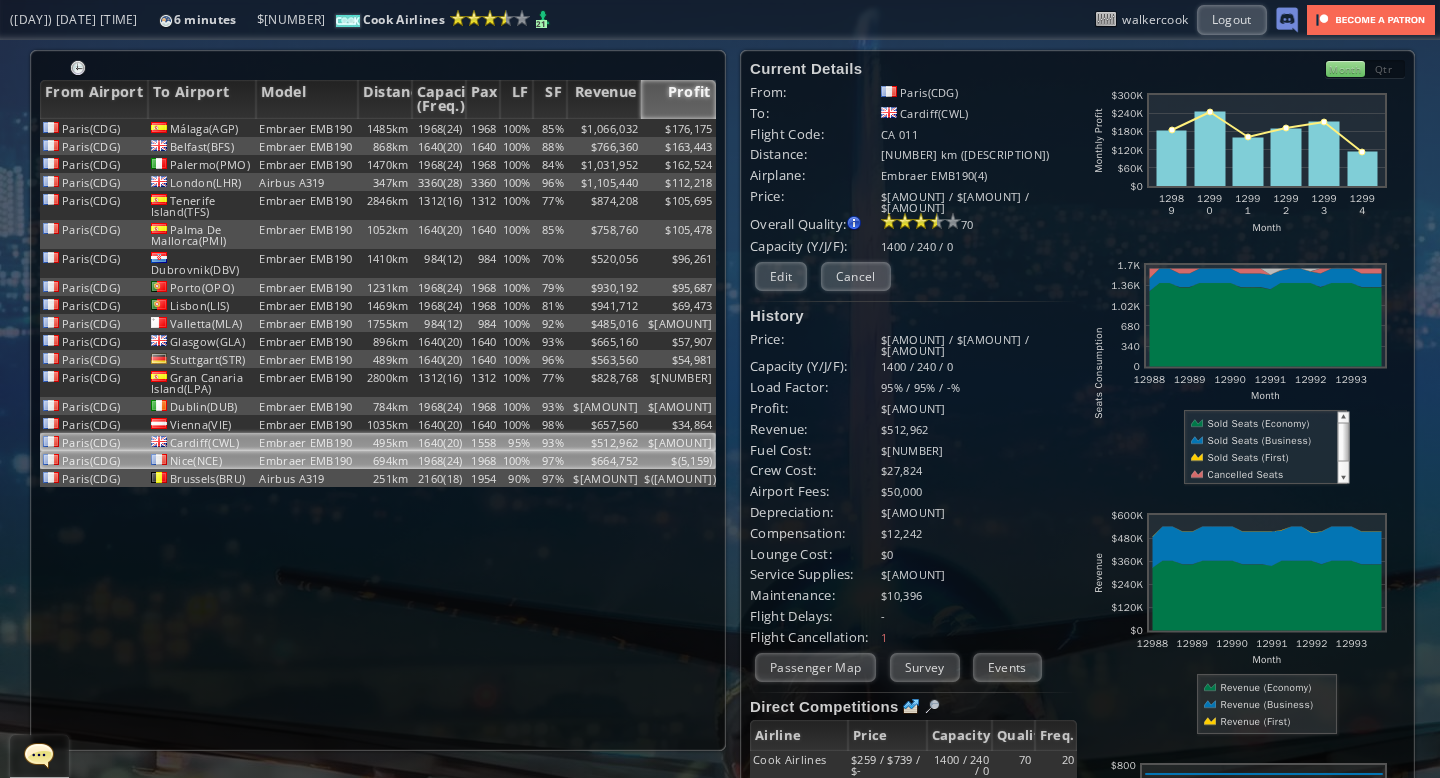 click on "100%" at bounding box center (517, 128) 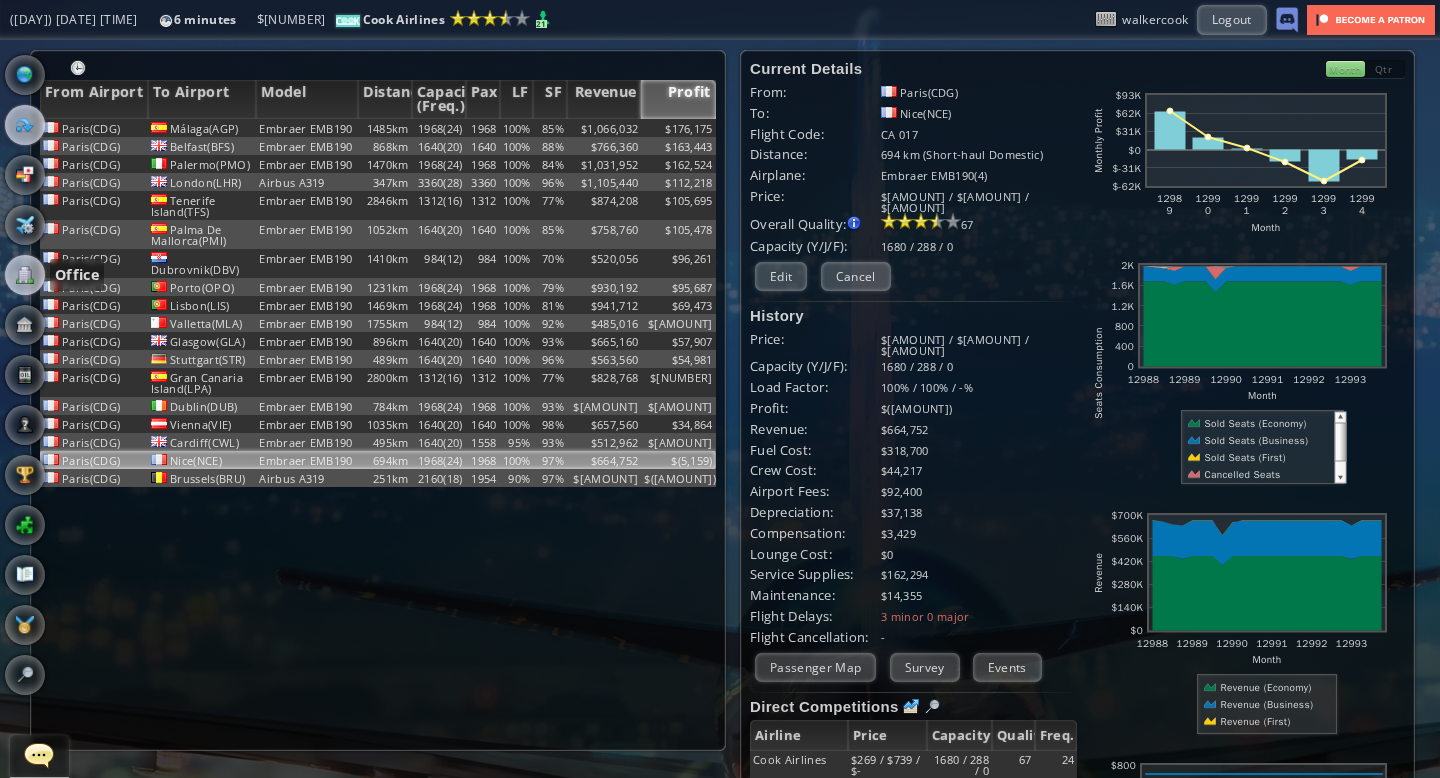 click at bounding box center (25, 275) 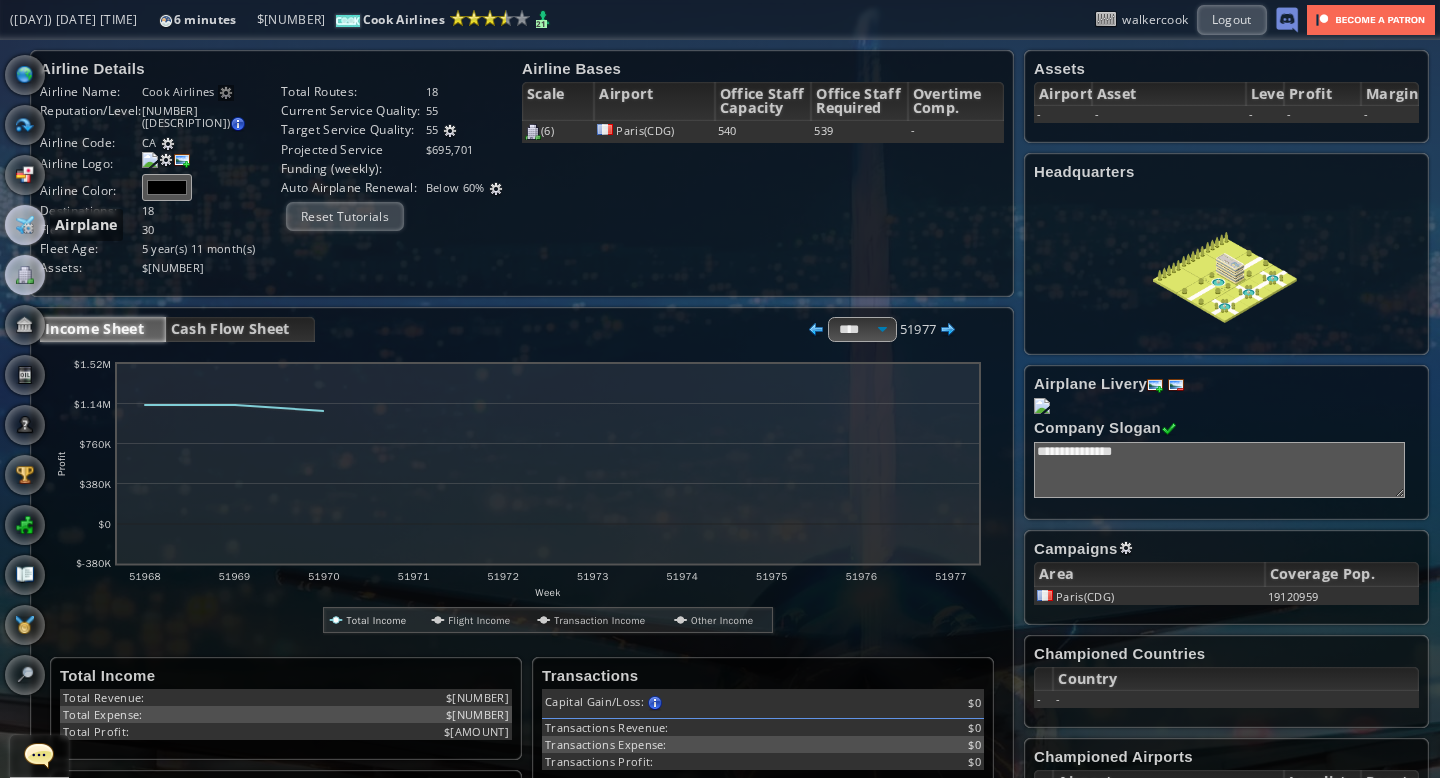 click at bounding box center (25, 225) 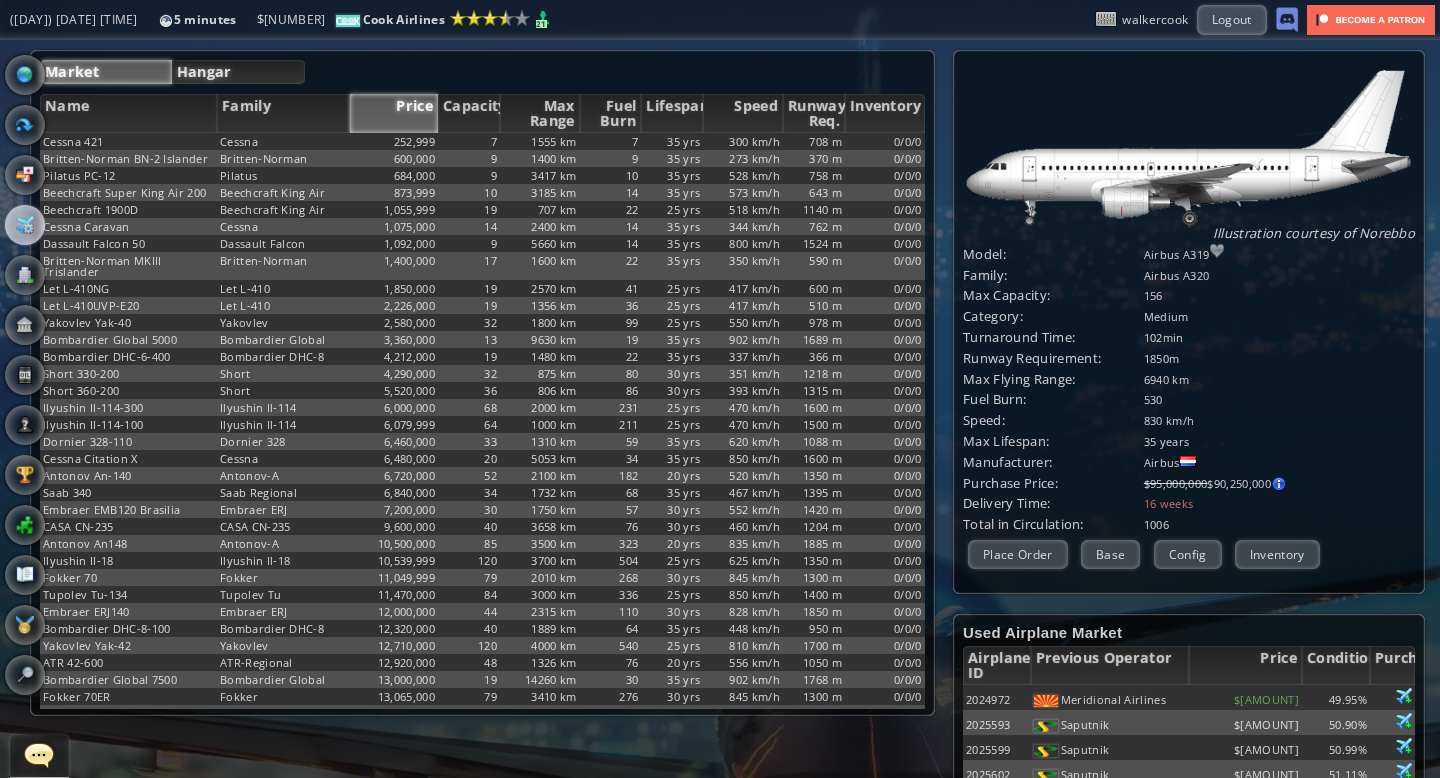 click on "Hangar" at bounding box center (239, 72) 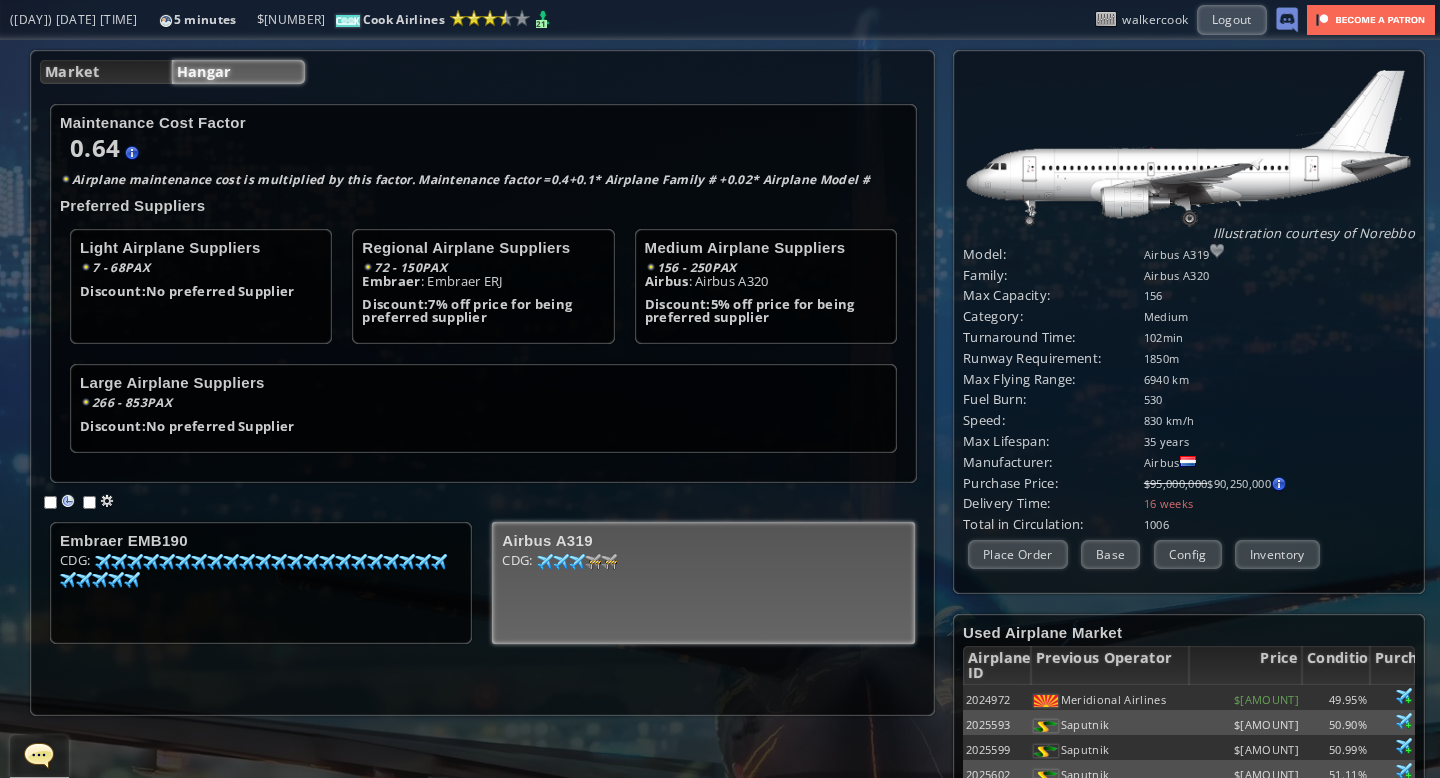 click on "[AIRPORT_CODE]: [PHONE_NUMBER]" at bounding box center (261, 589) 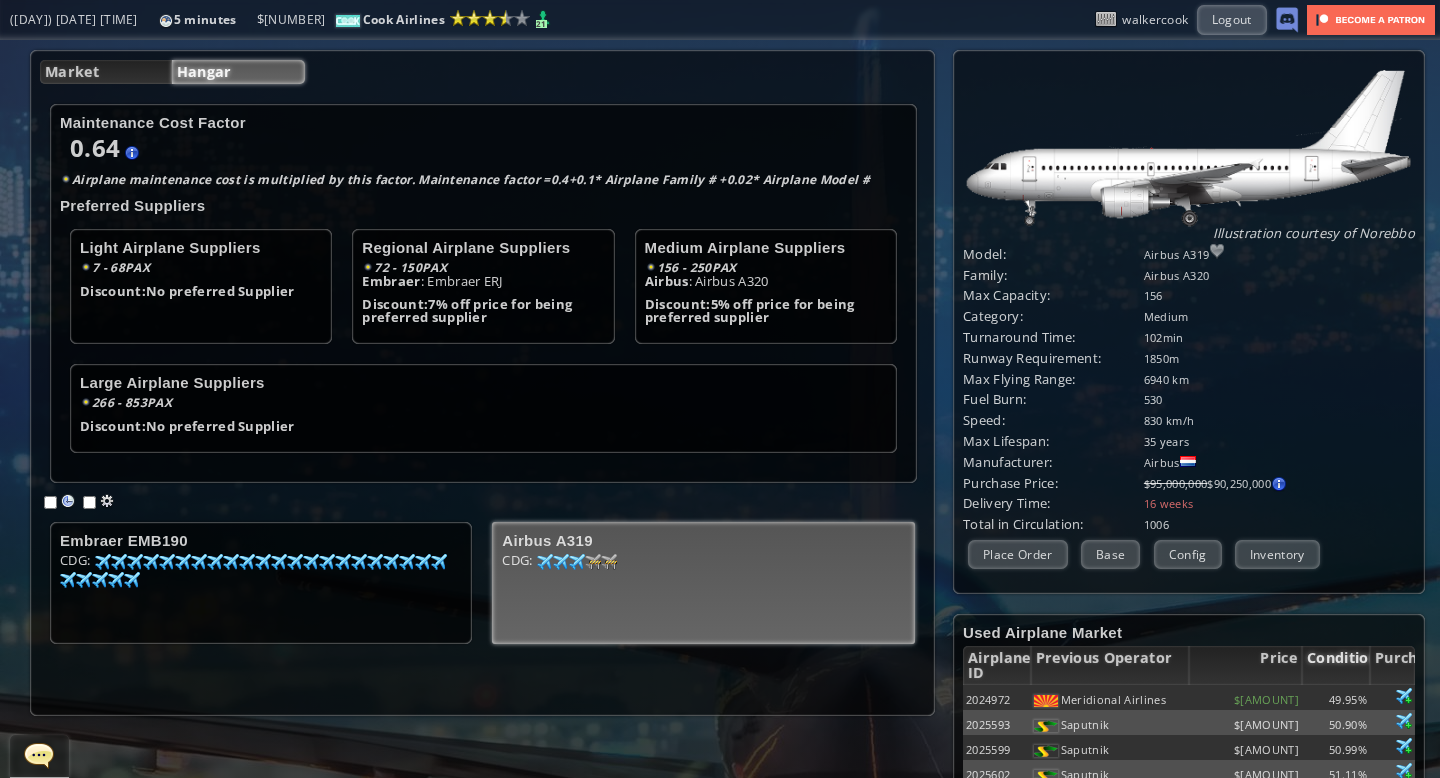 click on "Condition" at bounding box center (1336, 665) 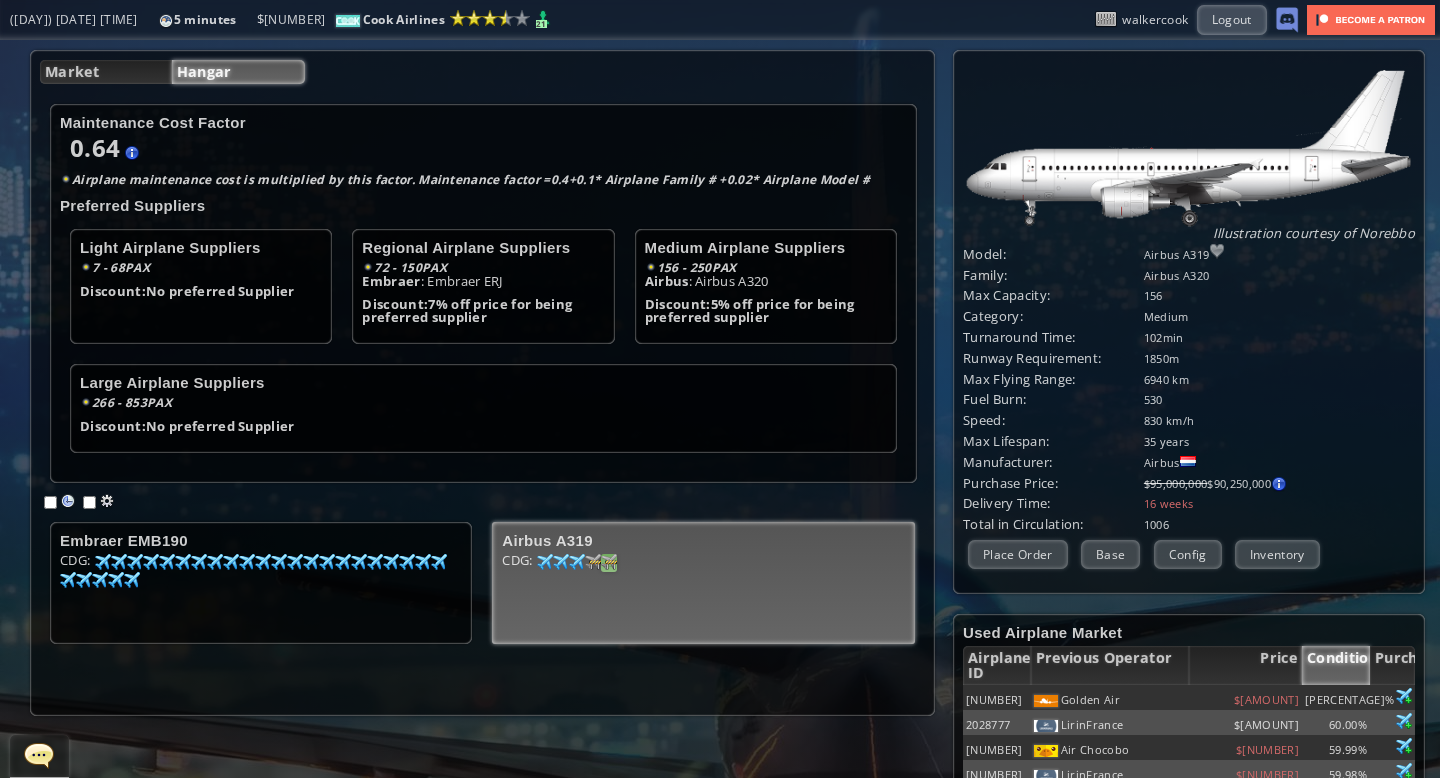 click at bounding box center [545, 562] 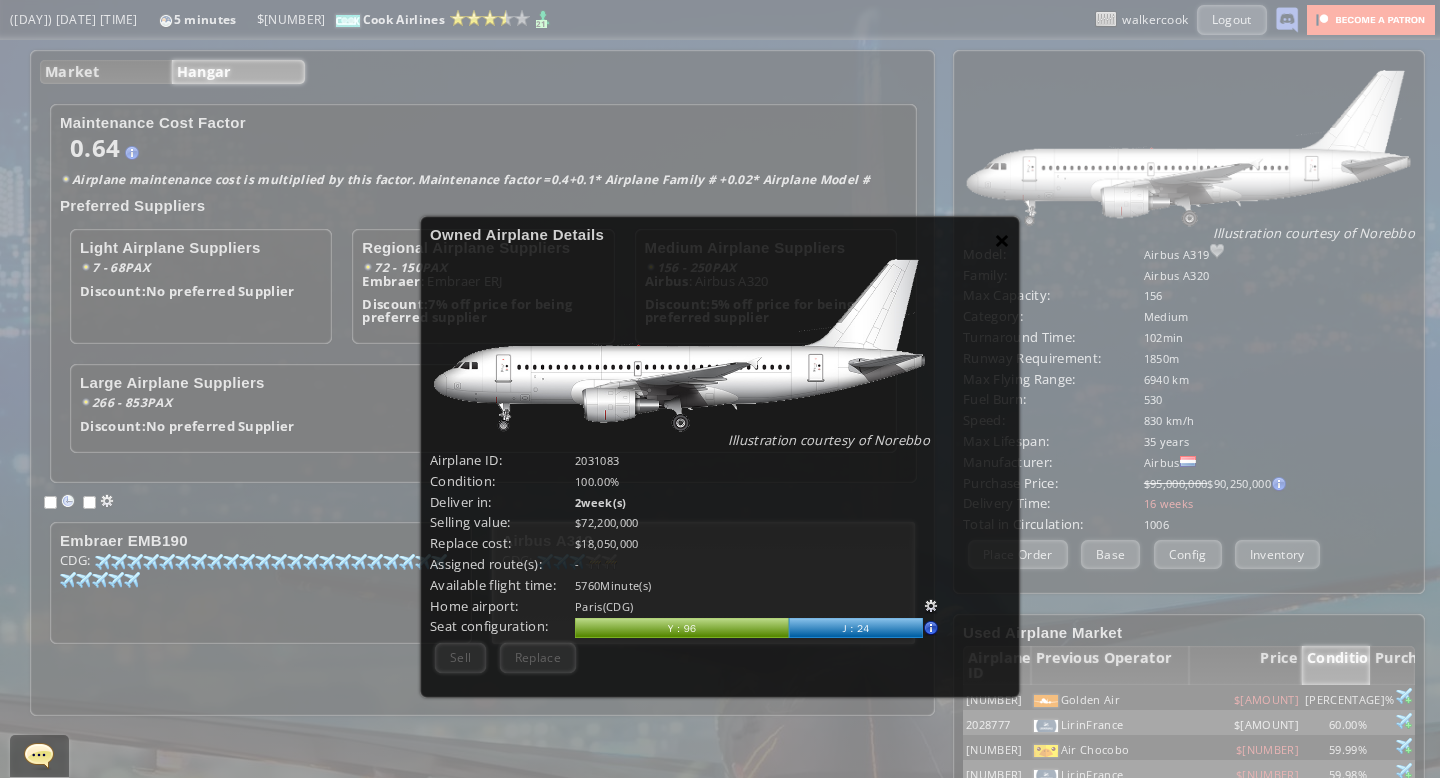 click on "×" at bounding box center (1002, 240) 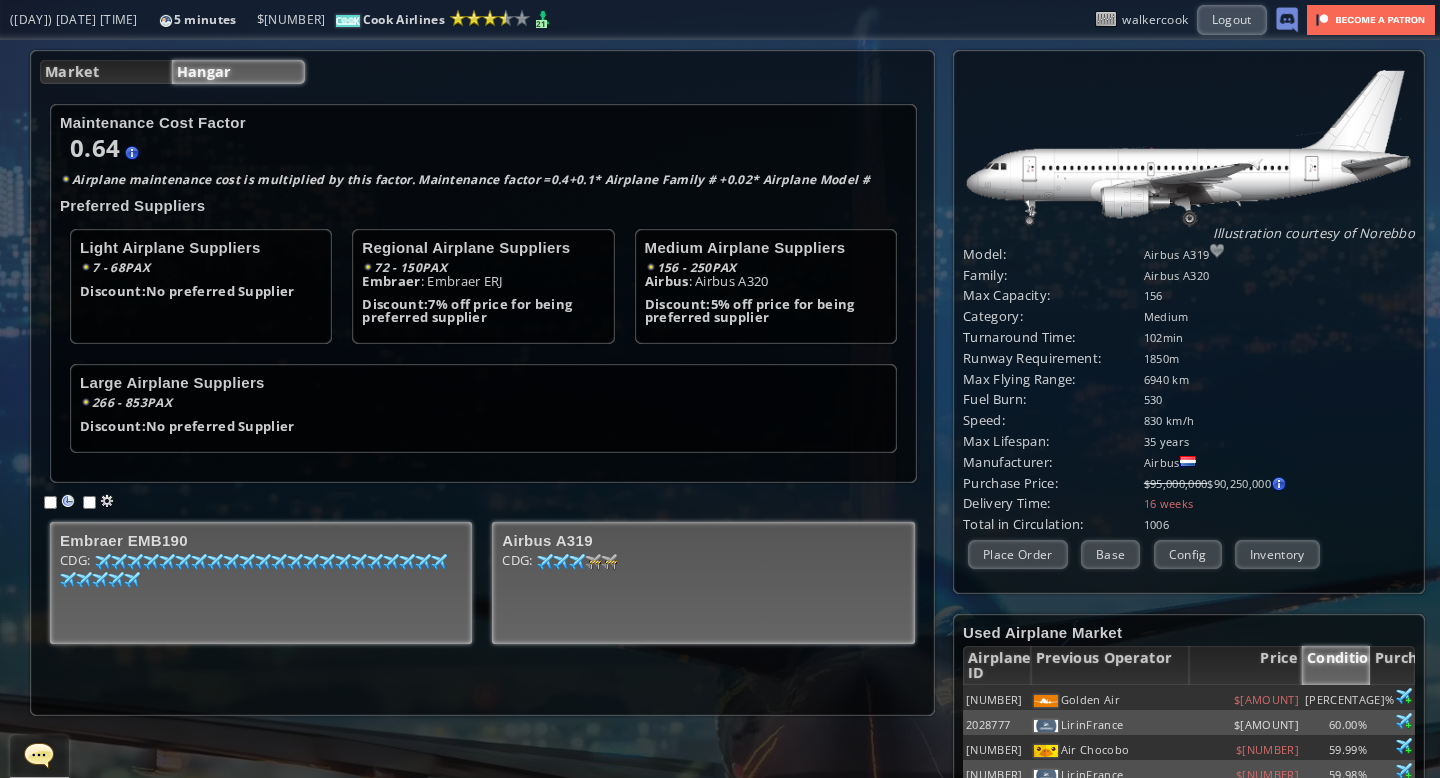click on "CDG: [NUMBER] [NUMBER] [NUMBER] [NUMBER] [NUMBER] [NUMBER] [NUMBER] [NUMBER] [NUMBER] [NUMBER] [NUMBER] [NUMBER] [NUMBER] [NUMBER] [NUMBER] [NUMBER] [NUMBER] [NUMBER] [NUMBER] [NUMBER] [NUMBER] [NUMBER] [NUMBER] [NUMBER] [NUMBER] [NUMBER] [NUMBER] [NUMBER] [NUMBER] [NUMBER] [NUMBER] [NUMBER] [NUMBER] [NUMBER] [NUMBER] [NUMBER] [NUMBER] [NUMBER] [NUMBER] [NUMBER] [NUMBER] [NUMBER] [NUMBER] [NUMBER] [NUMBER] [NUMBER] [NUMBER] [NUMBER] [NUMBER] [NUMBER] [NUMBER] [NUMBER] [NUMBER] [NUMBER] [NUMBER]" at bounding box center (261, 589) 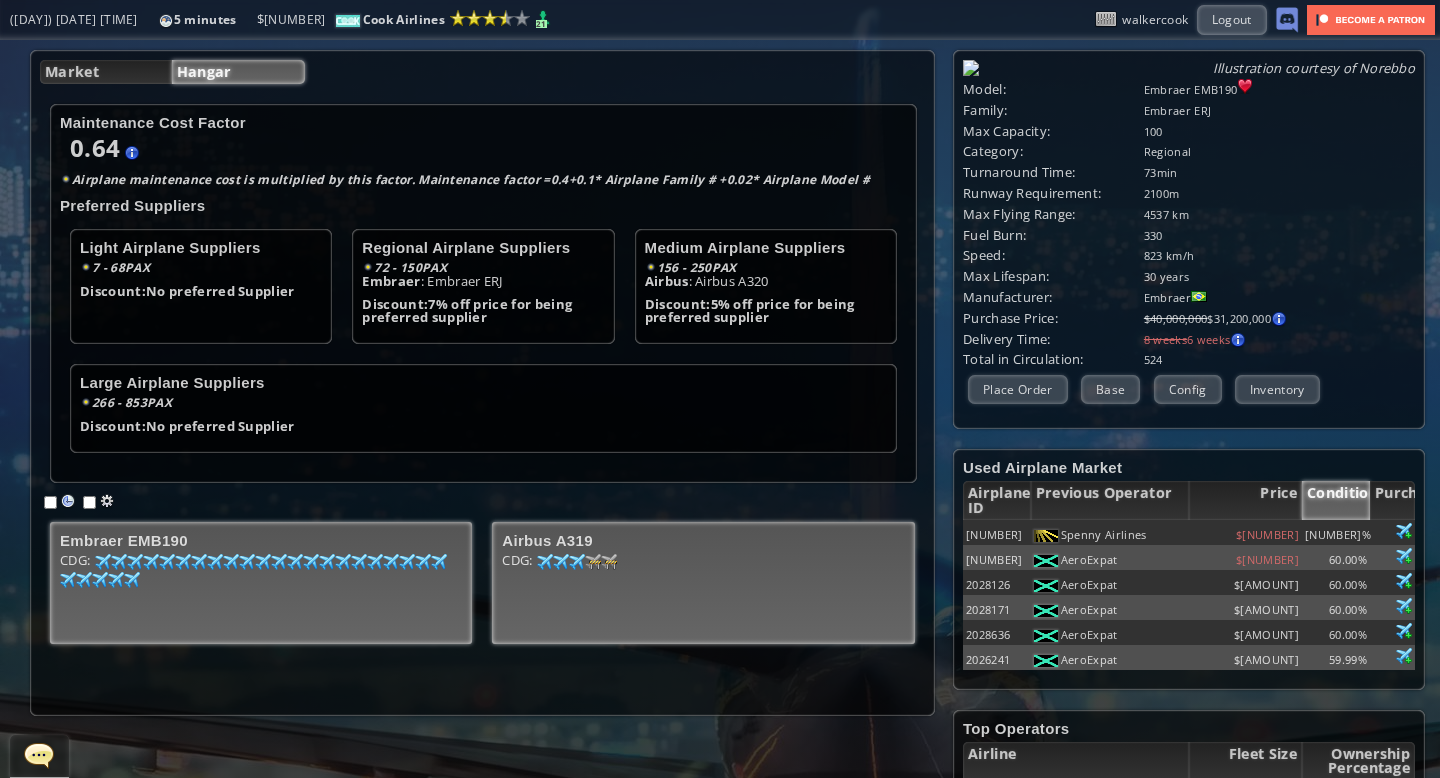 click on "[AIRPORT_CODE]: [PHONE_NUMBER]" at bounding box center [261, 589] 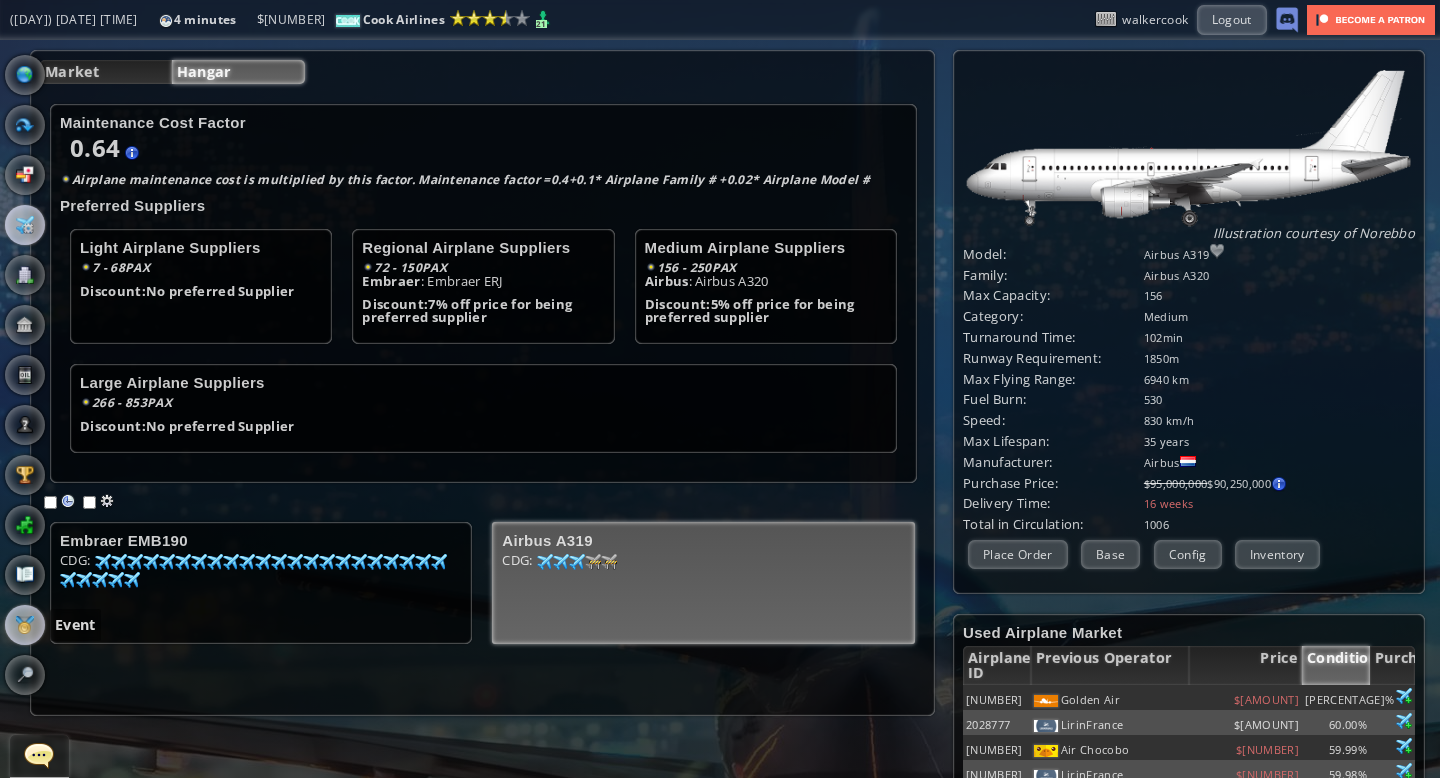 click at bounding box center [25, 625] 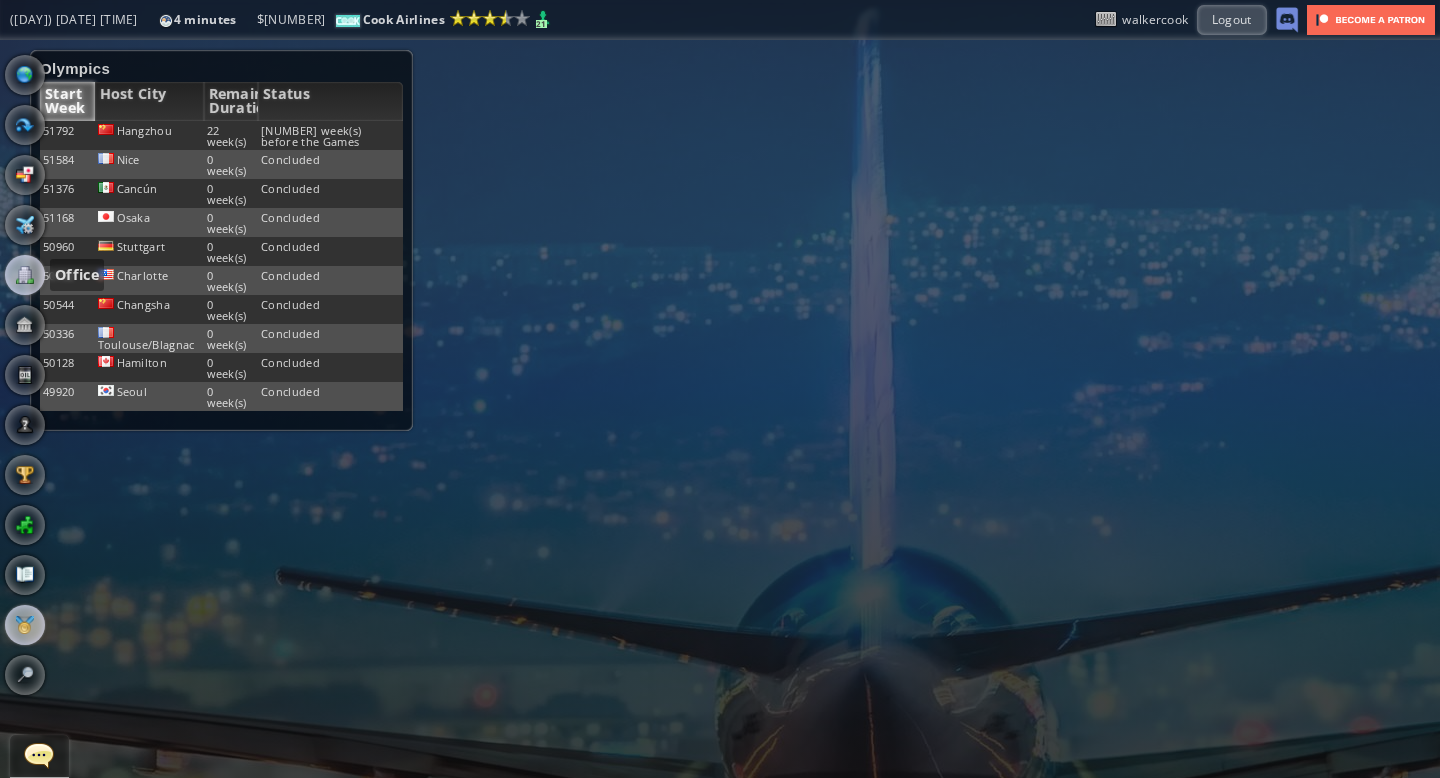 click at bounding box center (25, 275) 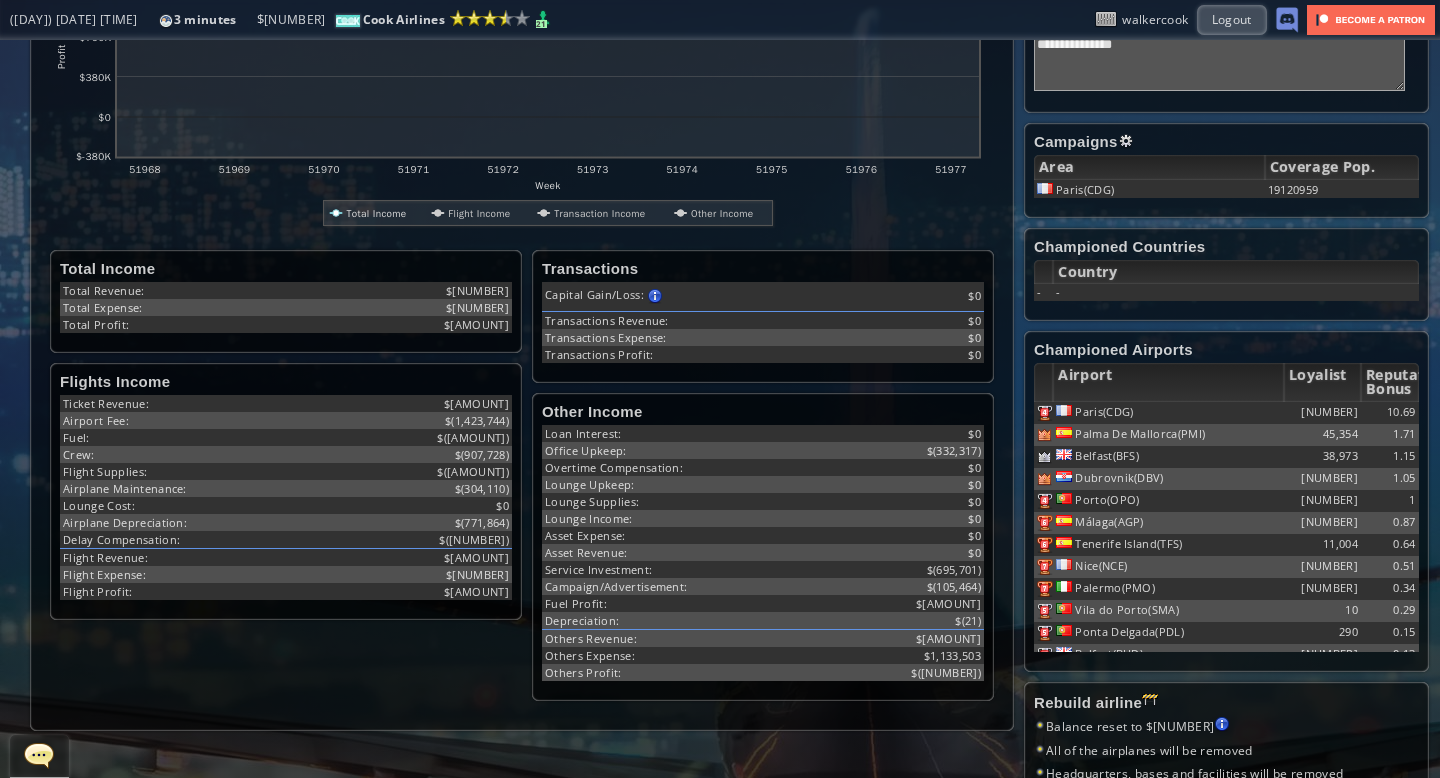 scroll, scrollTop: 408, scrollLeft: 0, axis: vertical 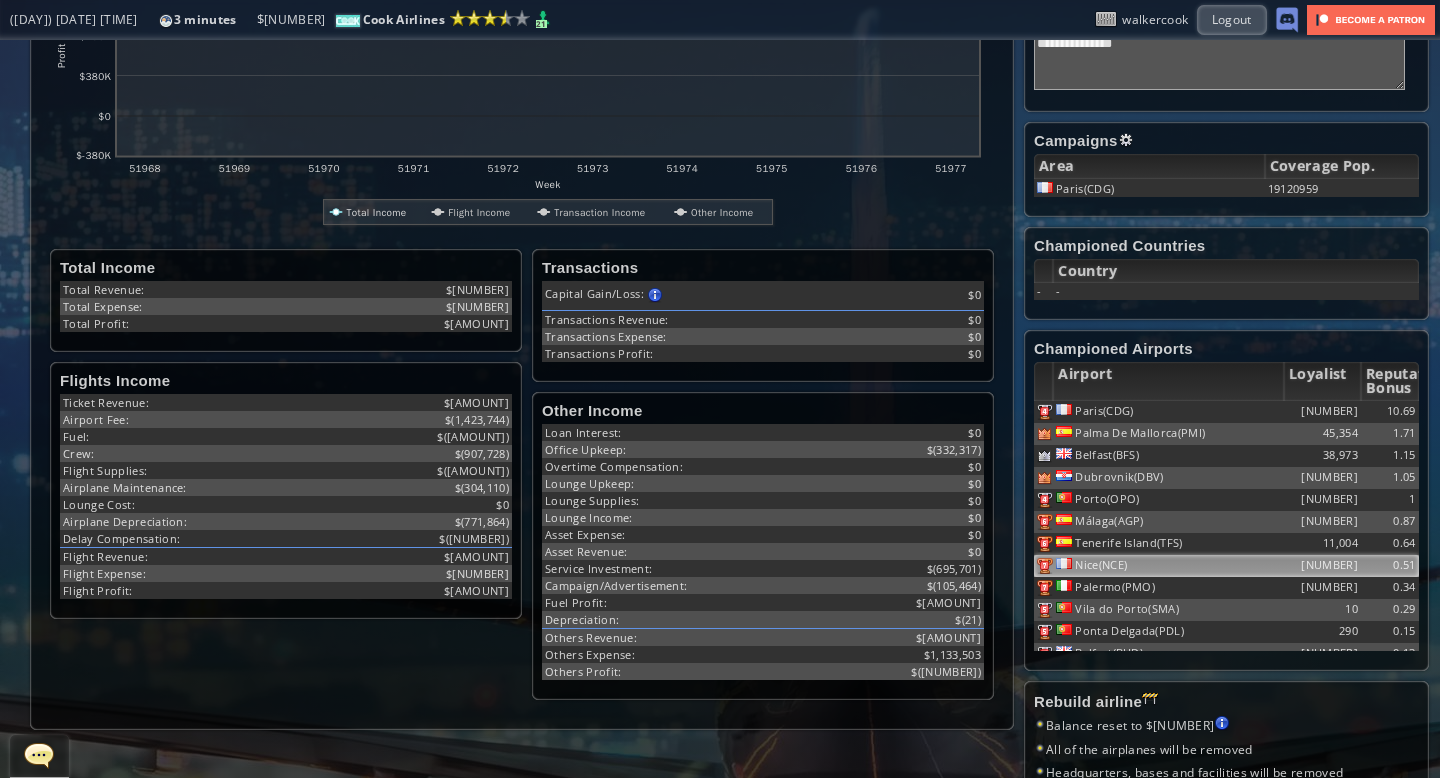click on "Nice(NCE)" at bounding box center [1168, 412] 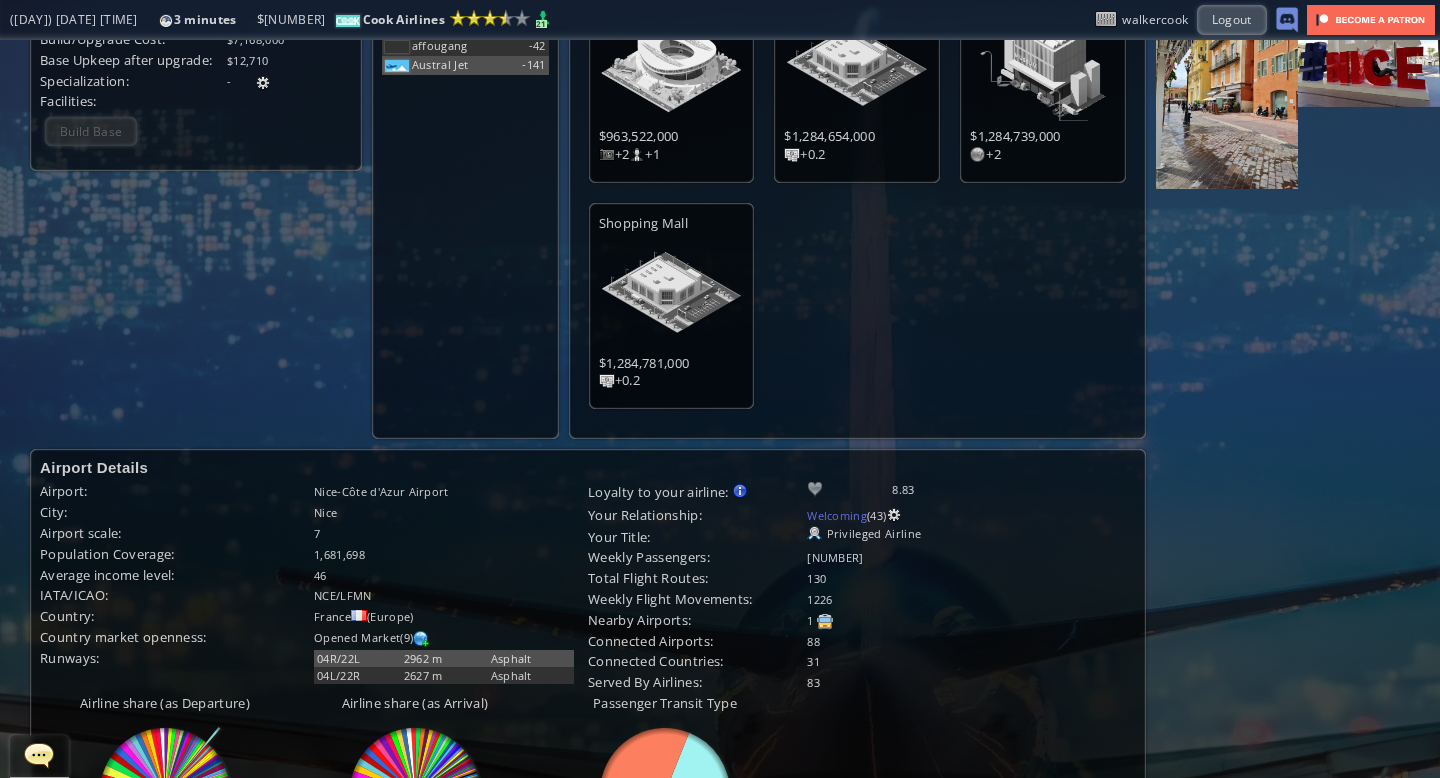 scroll, scrollTop: 0, scrollLeft: 0, axis: both 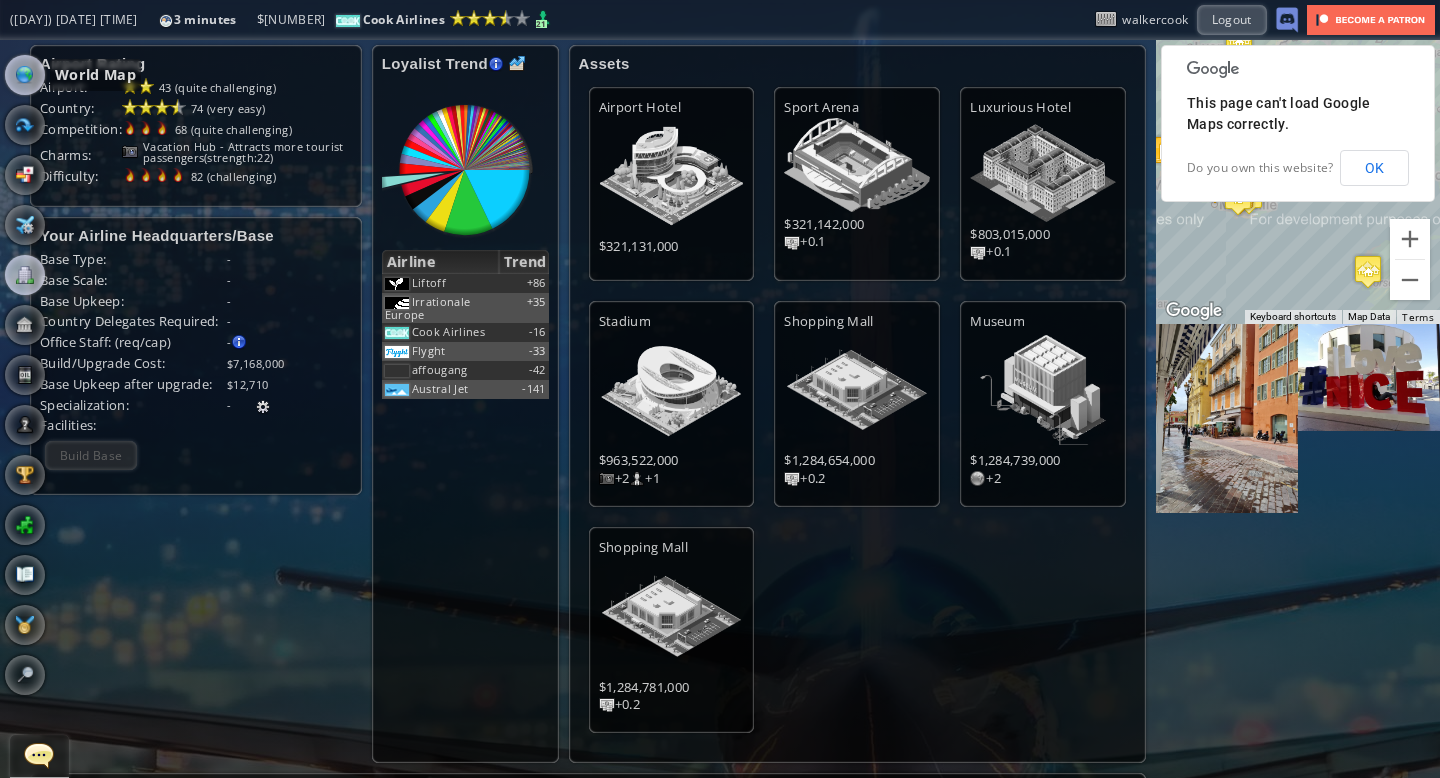 click at bounding box center (25, 75) 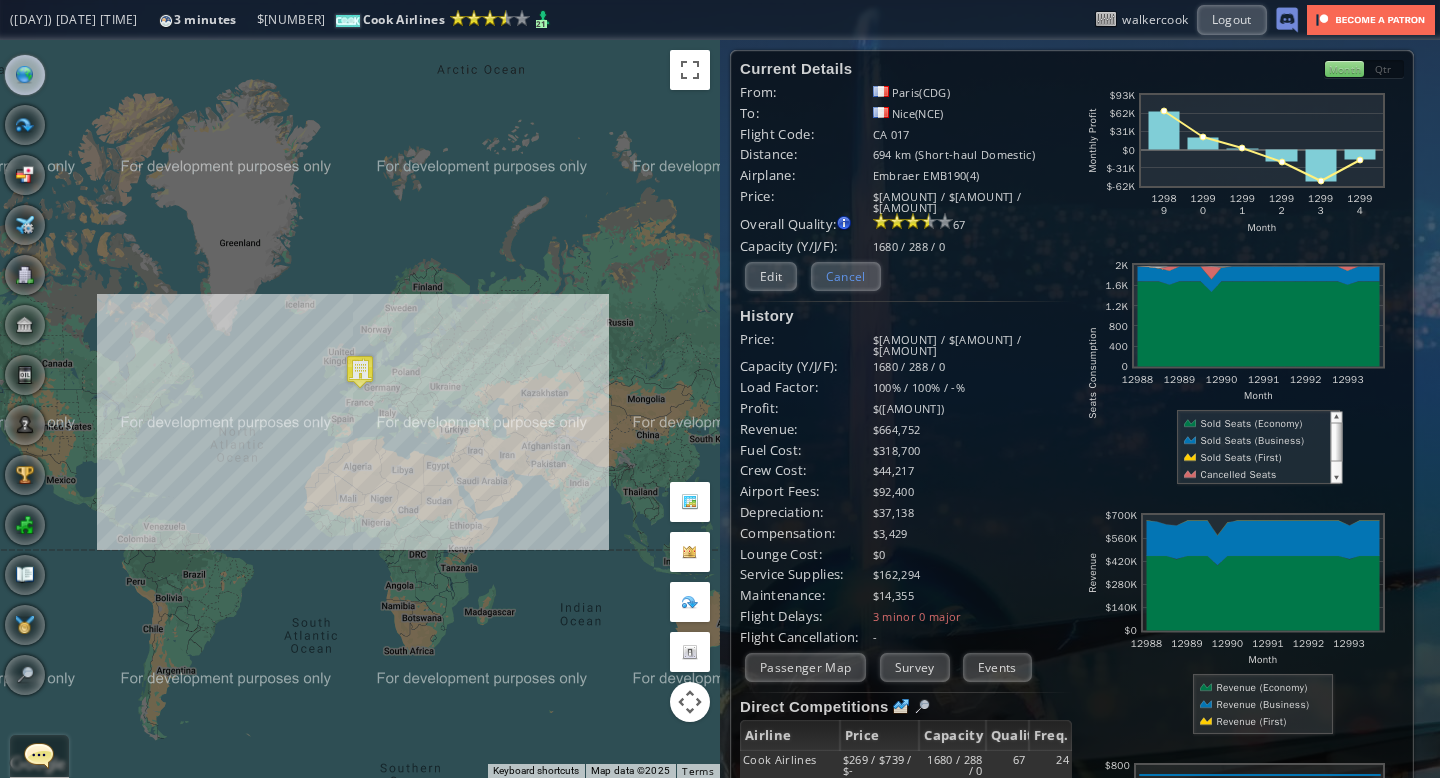 click on "Cancel" at bounding box center [846, 276] 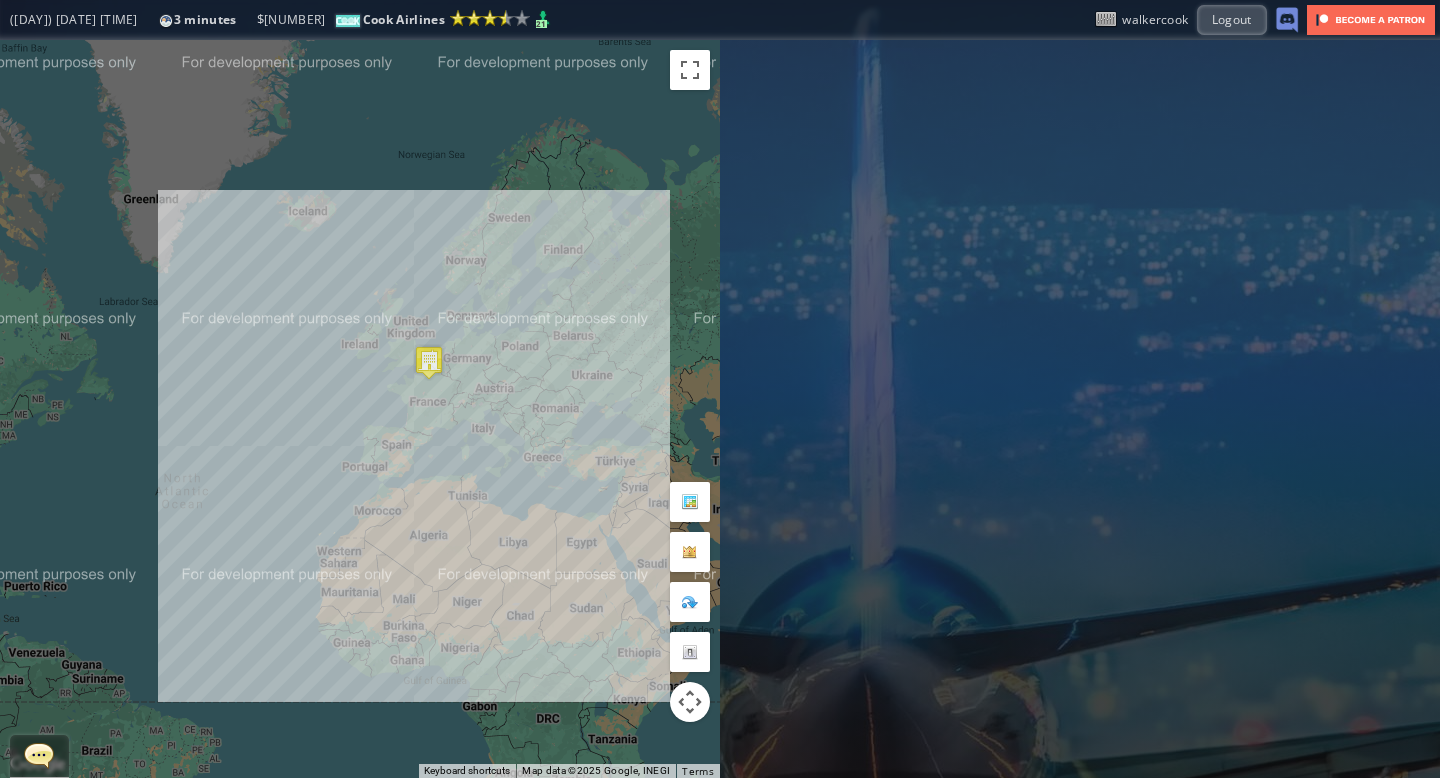 drag, startPoint x: 325, startPoint y: 242, endPoint x: 511, endPoint y: 212, distance: 188.40382 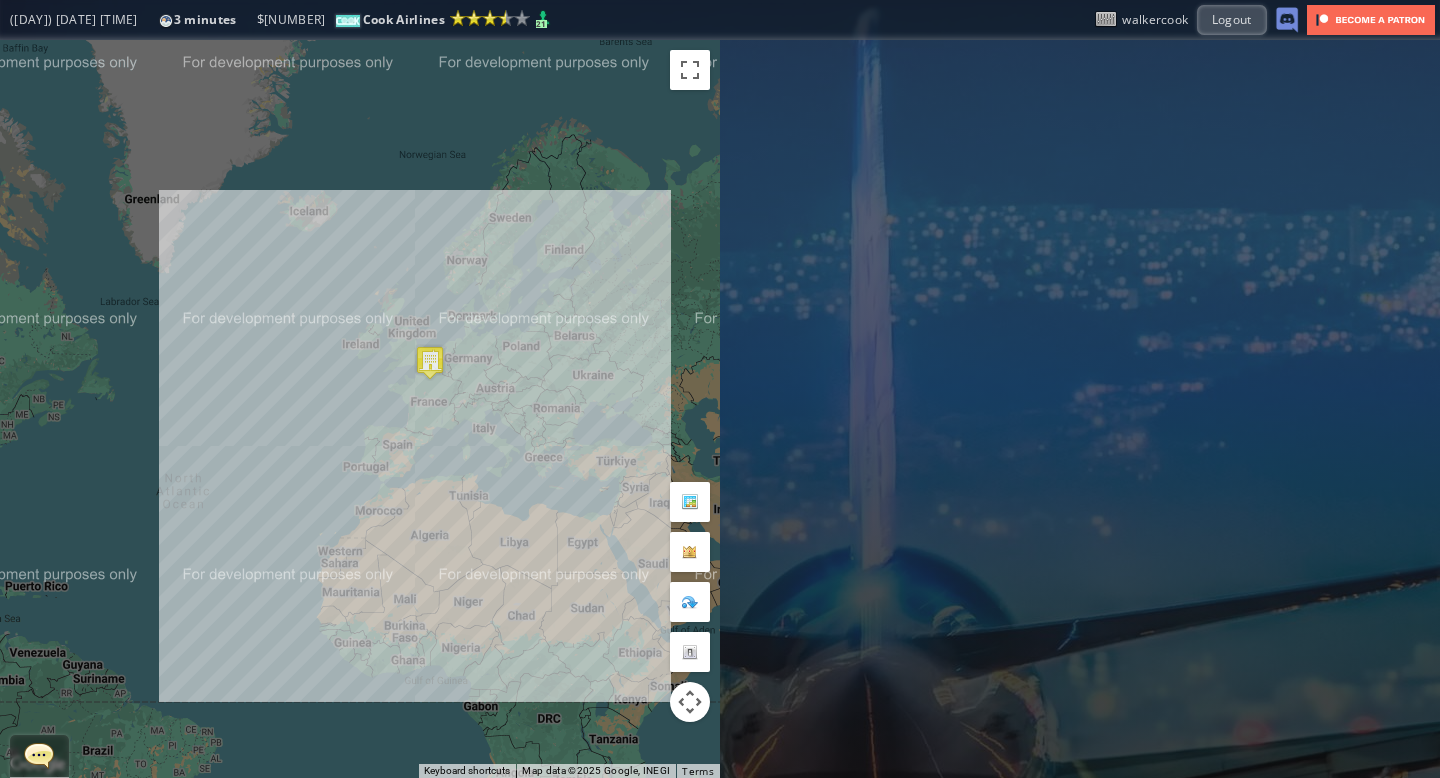click at bounding box center [430, 362] 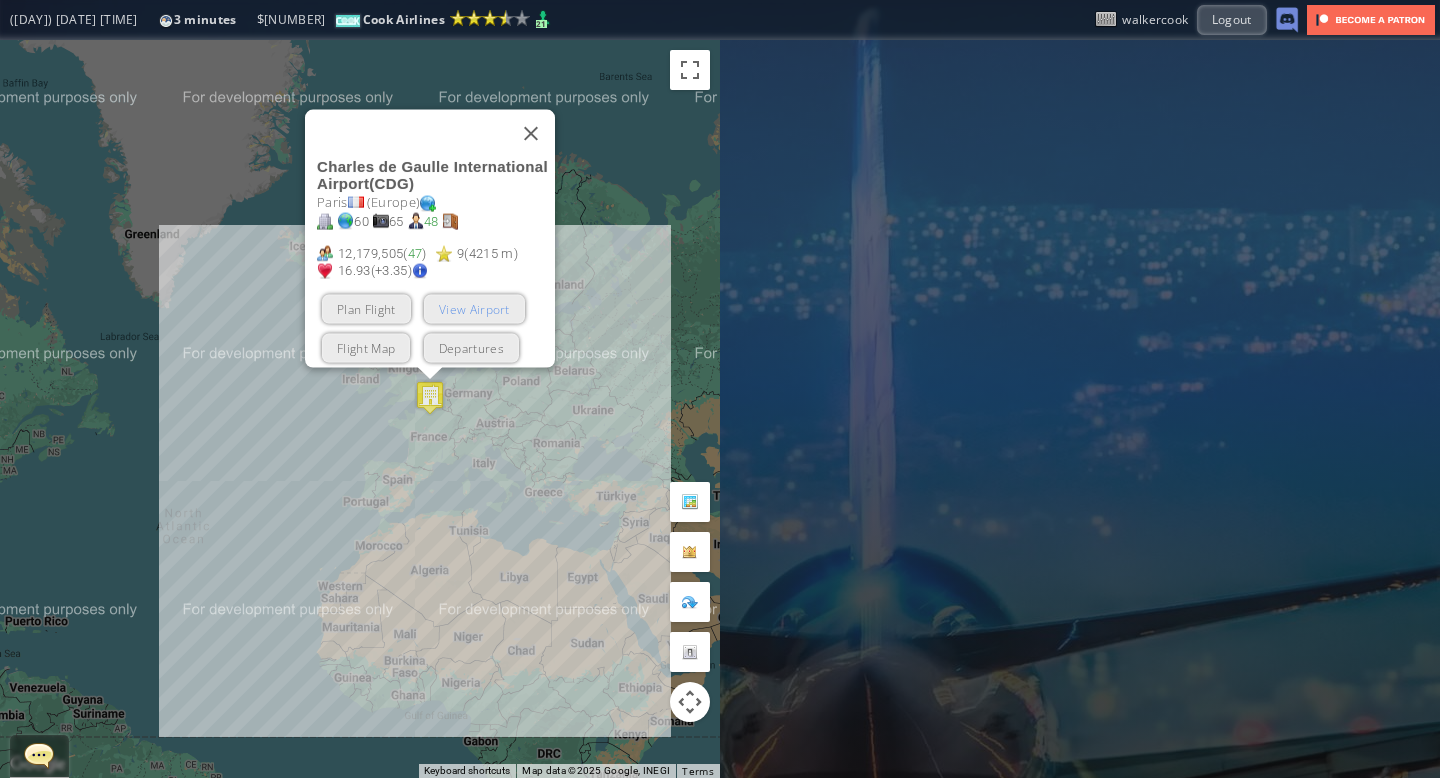 click on "View Airport" at bounding box center (474, 309) 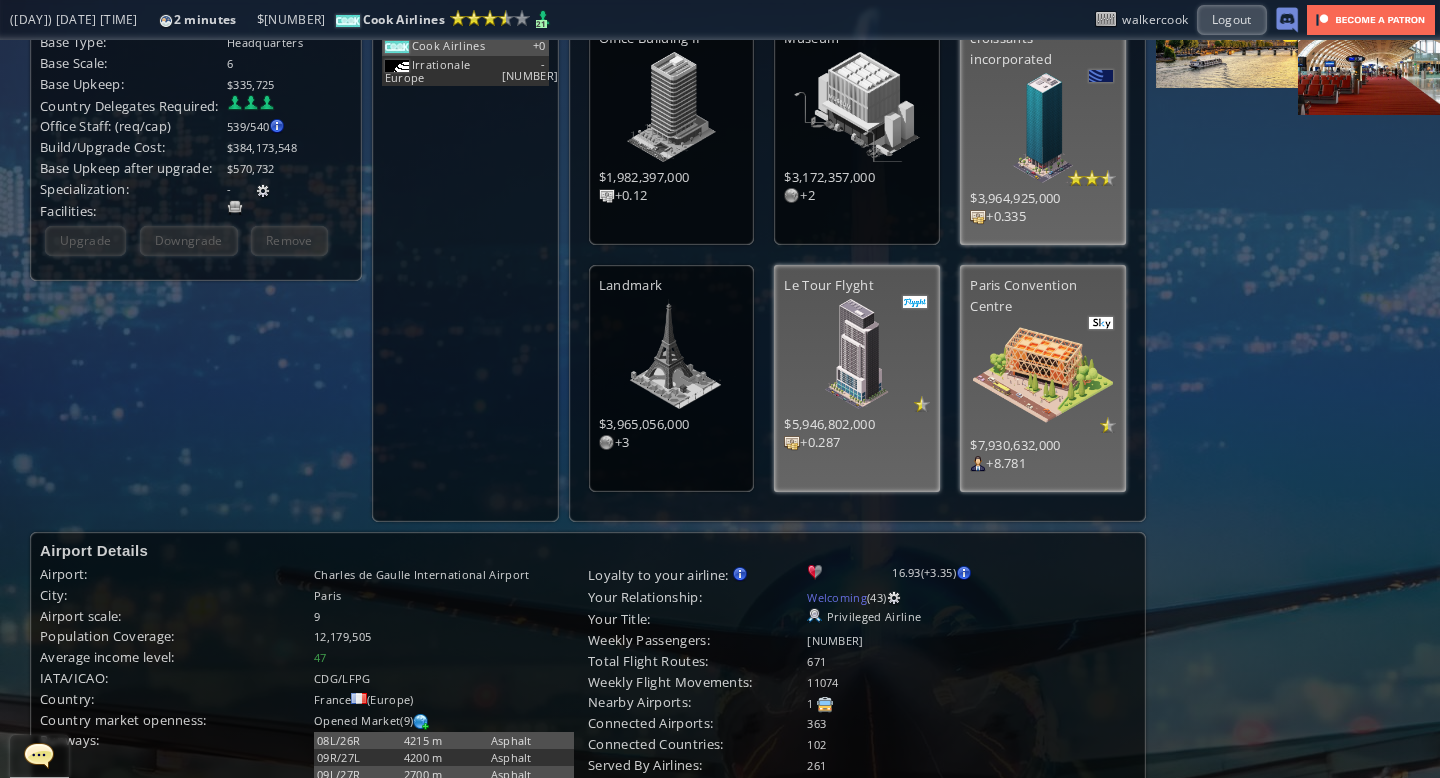 scroll, scrollTop: 0, scrollLeft: 0, axis: both 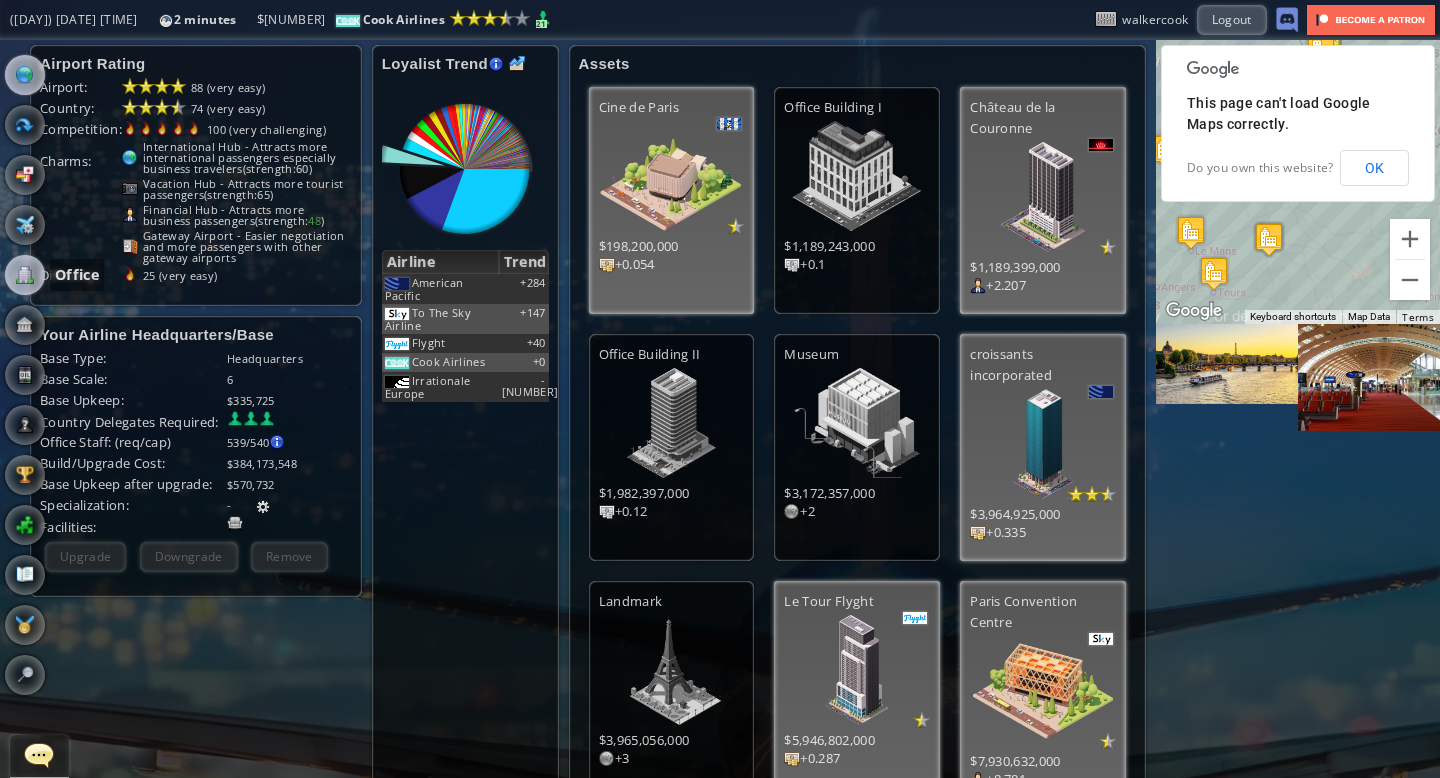 click at bounding box center (25, 275) 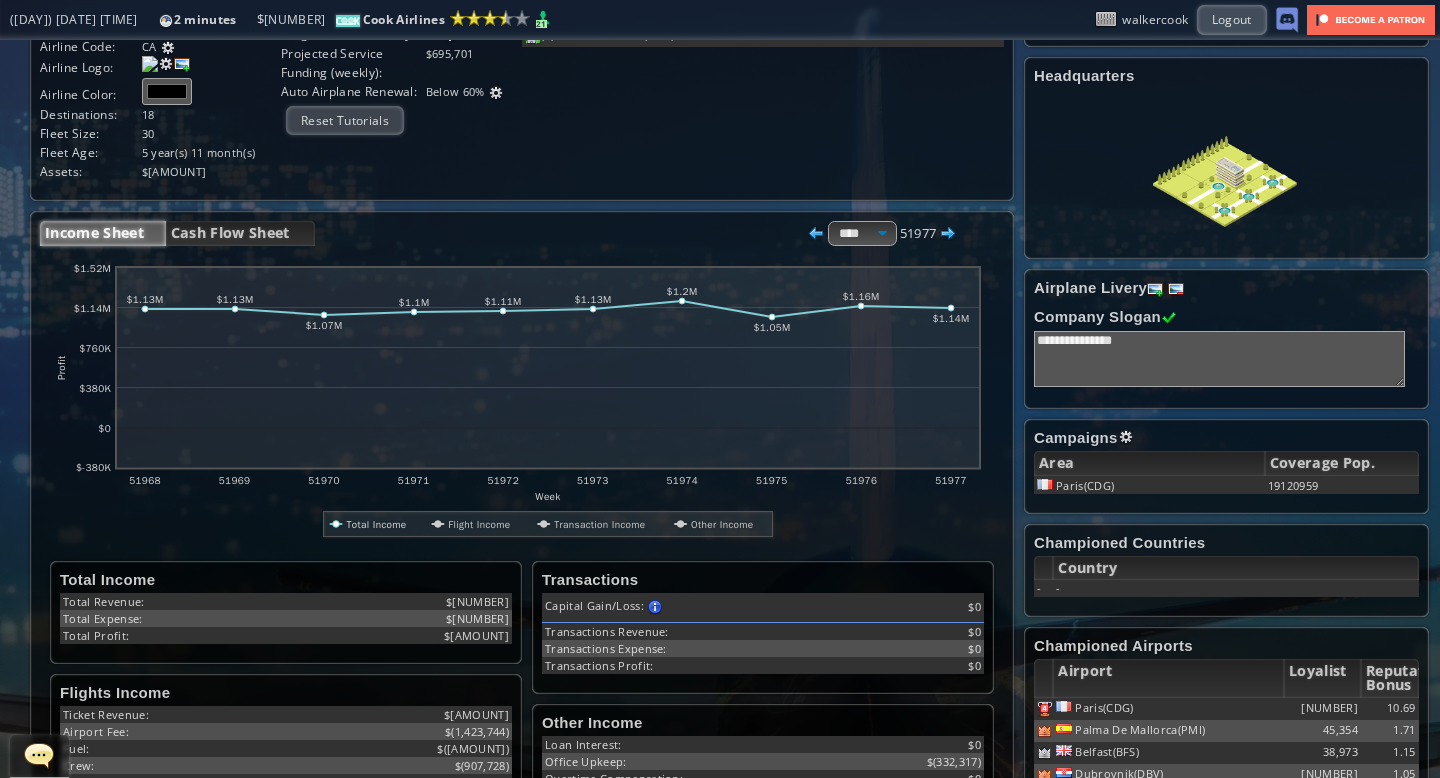 scroll, scrollTop: 0, scrollLeft: 0, axis: both 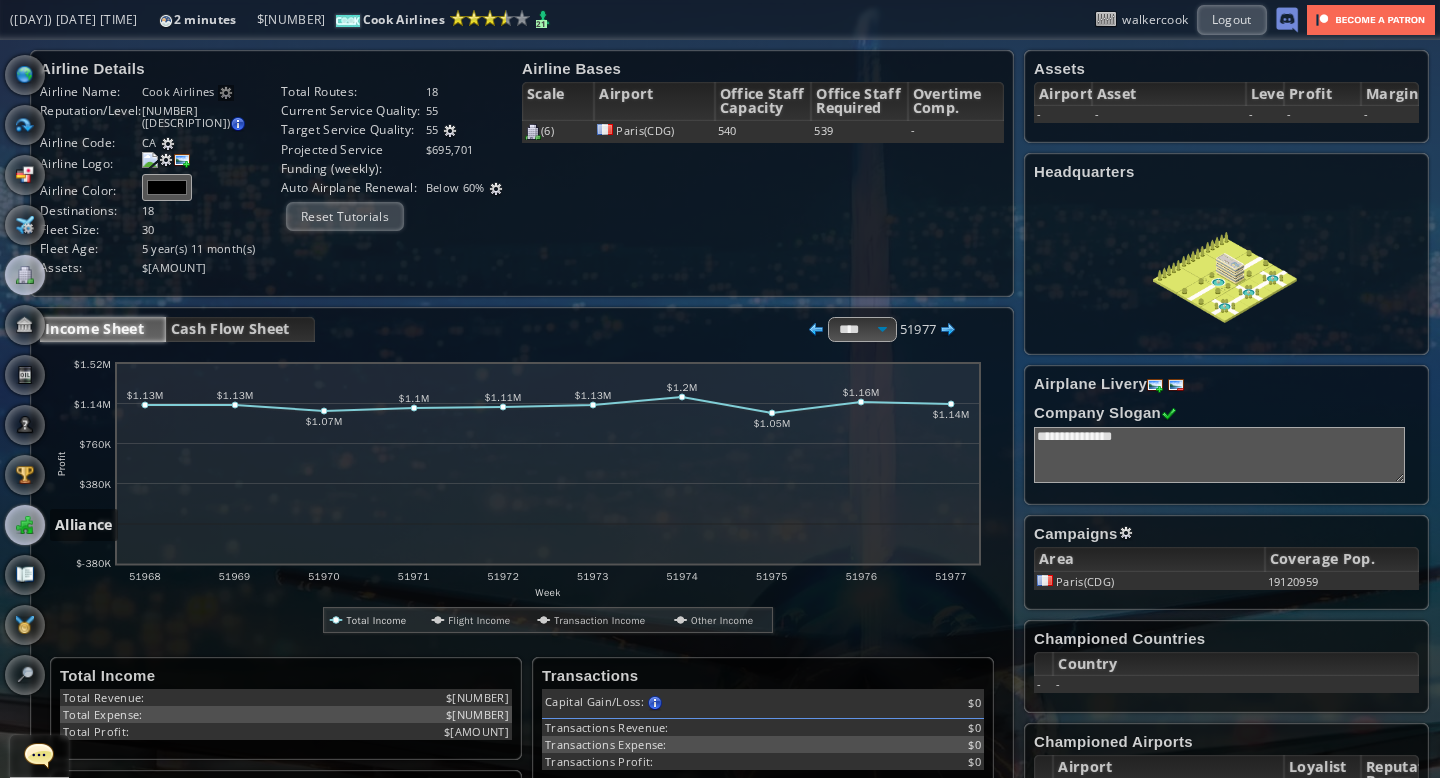 click at bounding box center (25, 525) 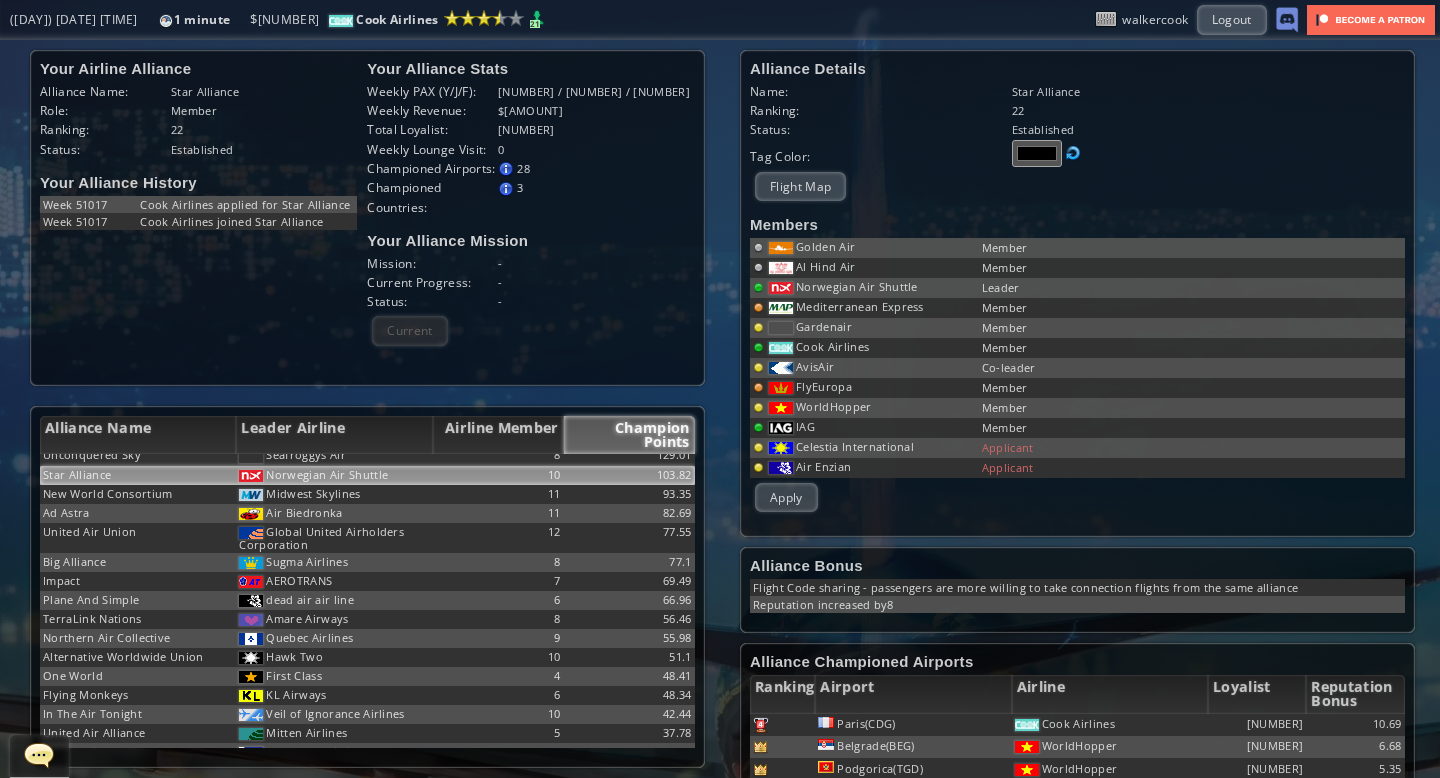 scroll, scrollTop: 400, scrollLeft: 0, axis: vertical 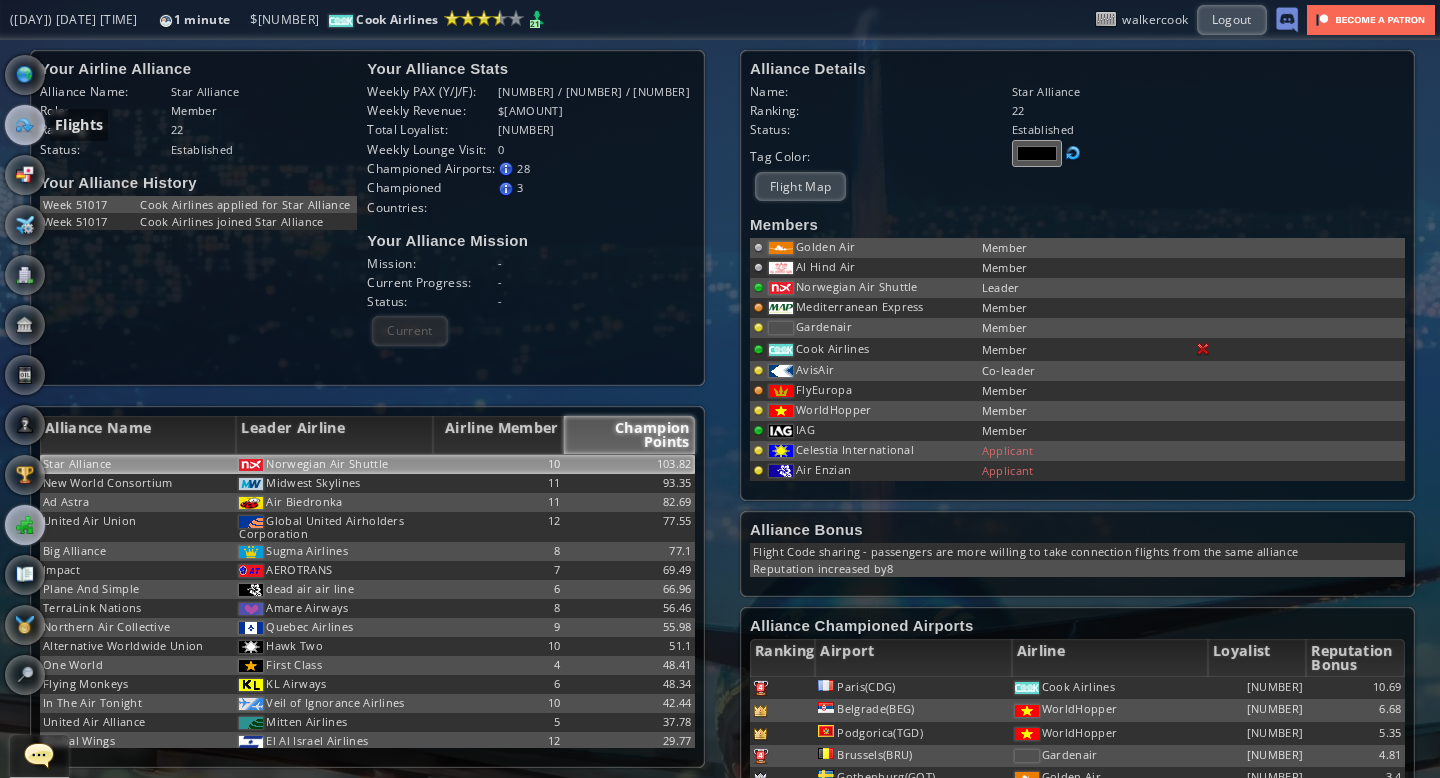 click at bounding box center (25, 125) 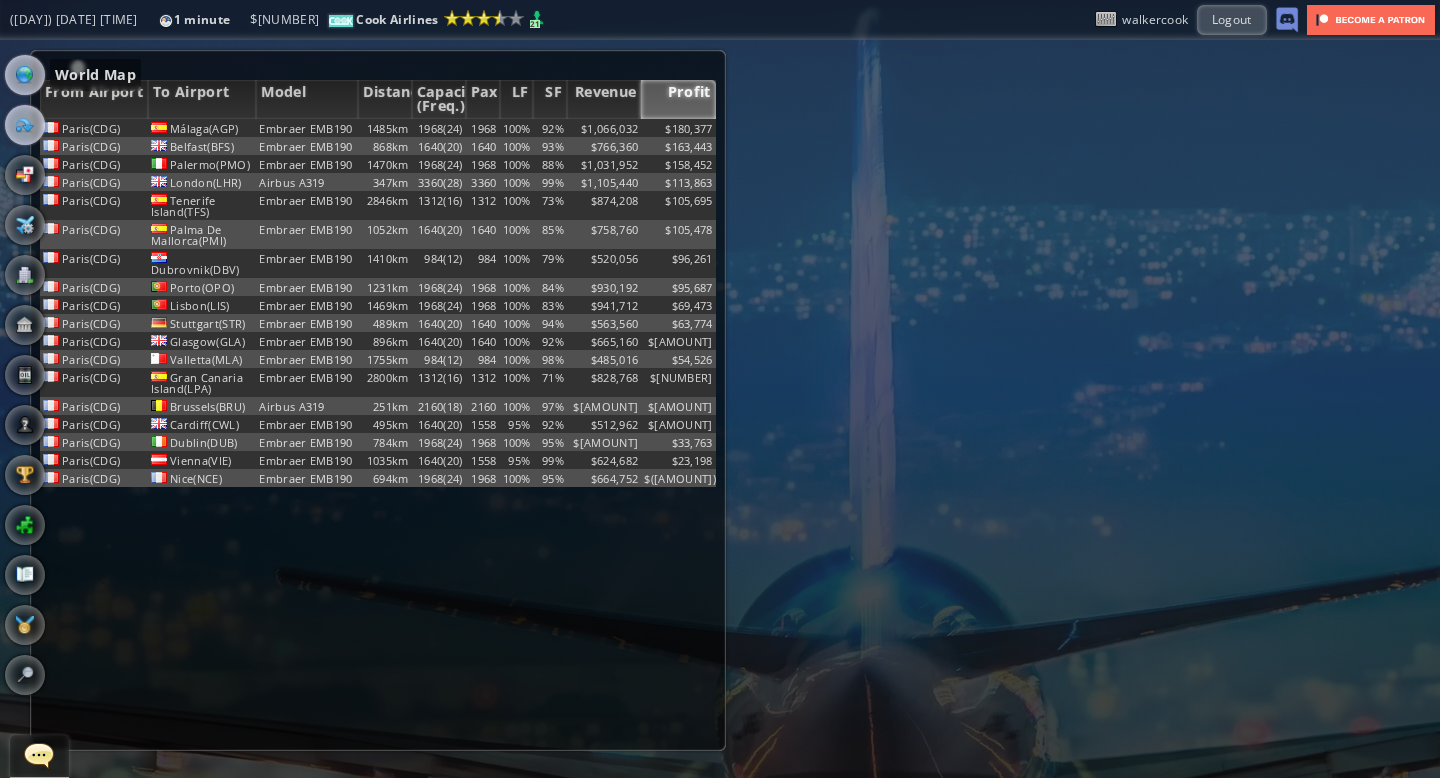 click at bounding box center (25, 75) 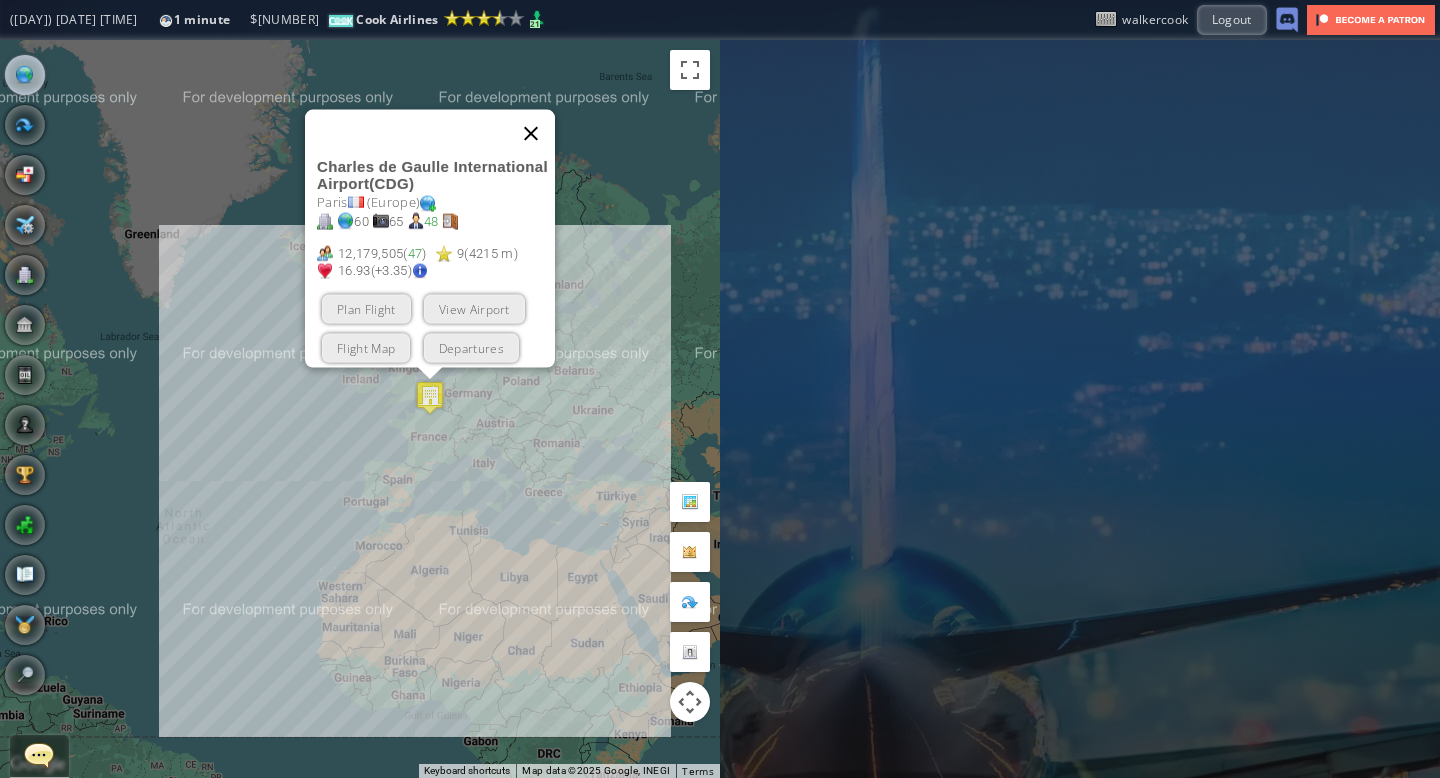 click at bounding box center [531, 134] 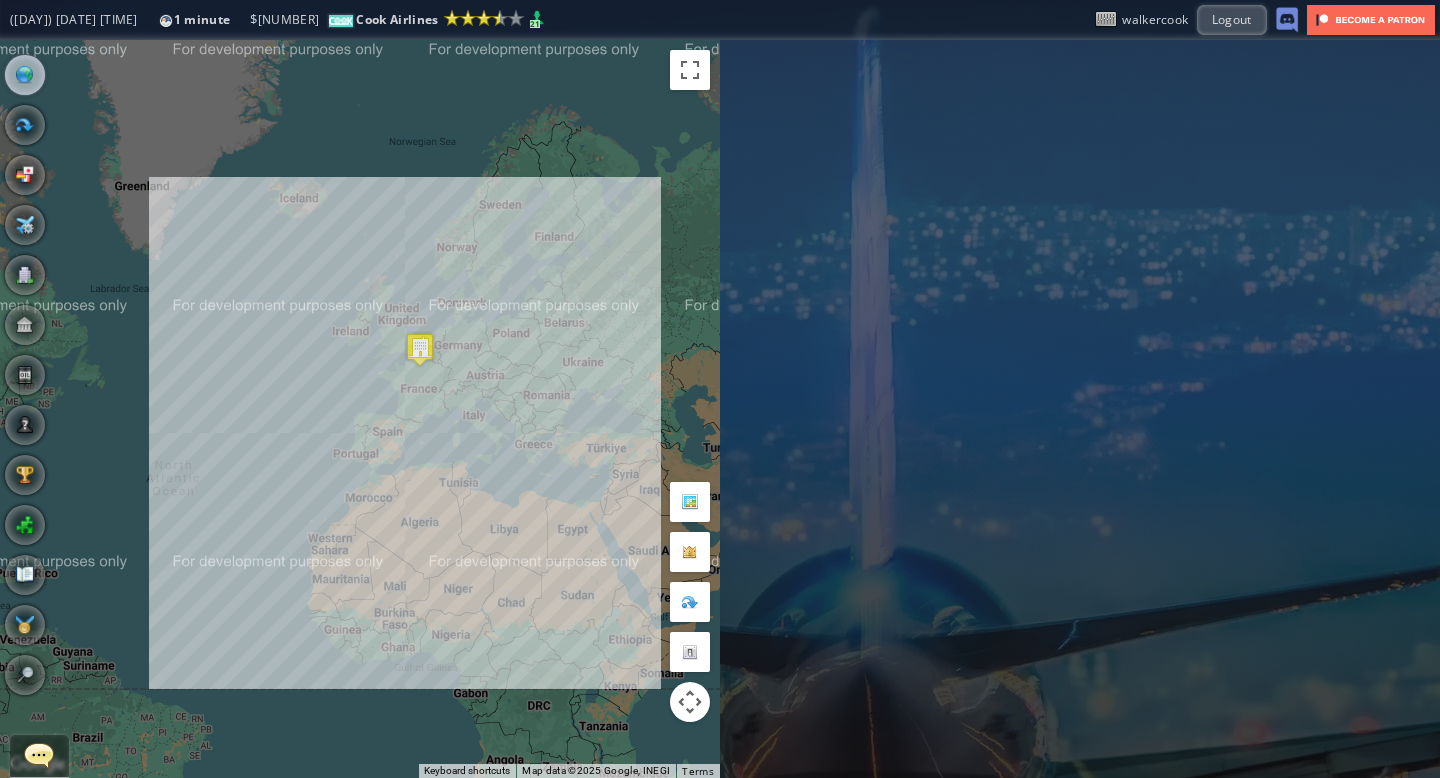 drag, startPoint x: 285, startPoint y: 421, endPoint x: 273, endPoint y: 371, distance: 51.41984 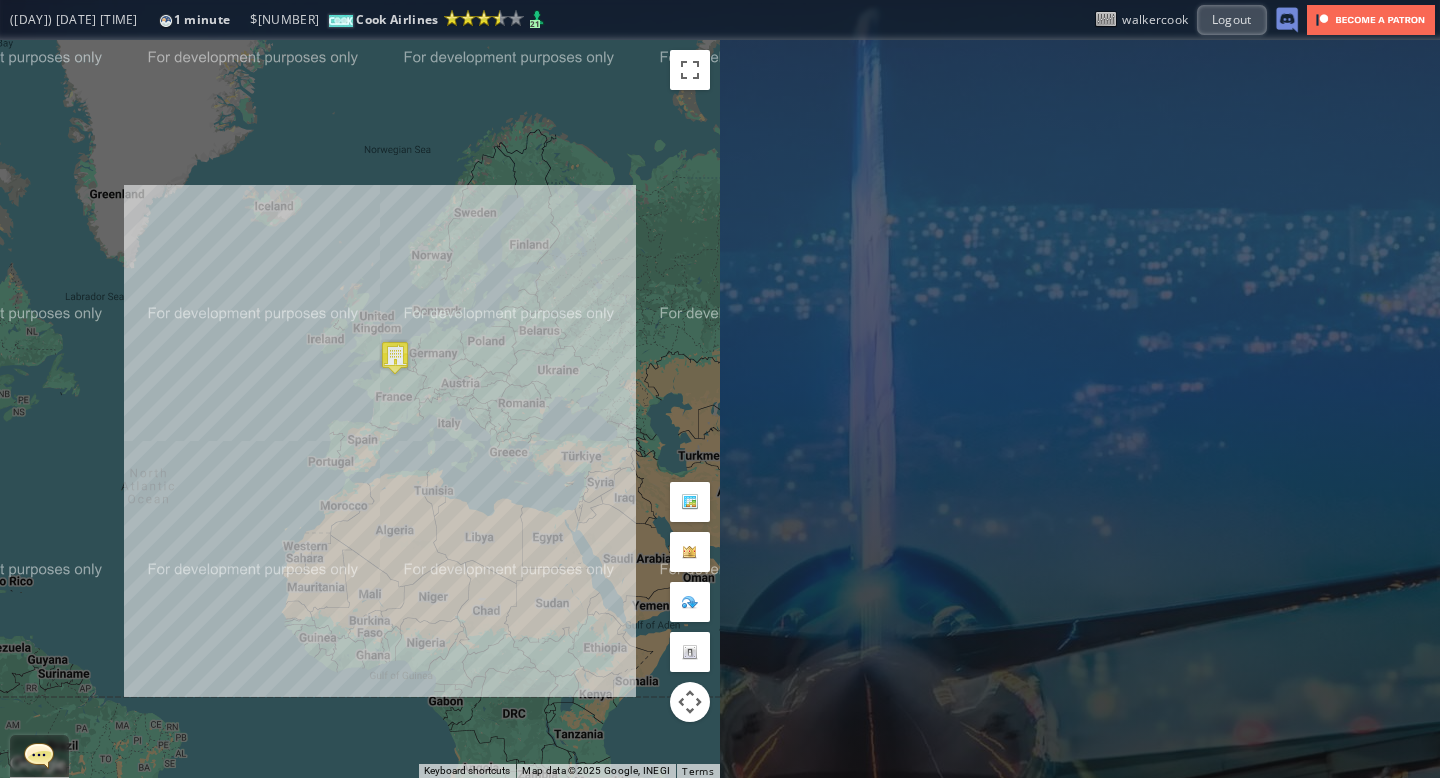 drag, startPoint x: 273, startPoint y: 378, endPoint x: 249, endPoint y: 385, distance: 25 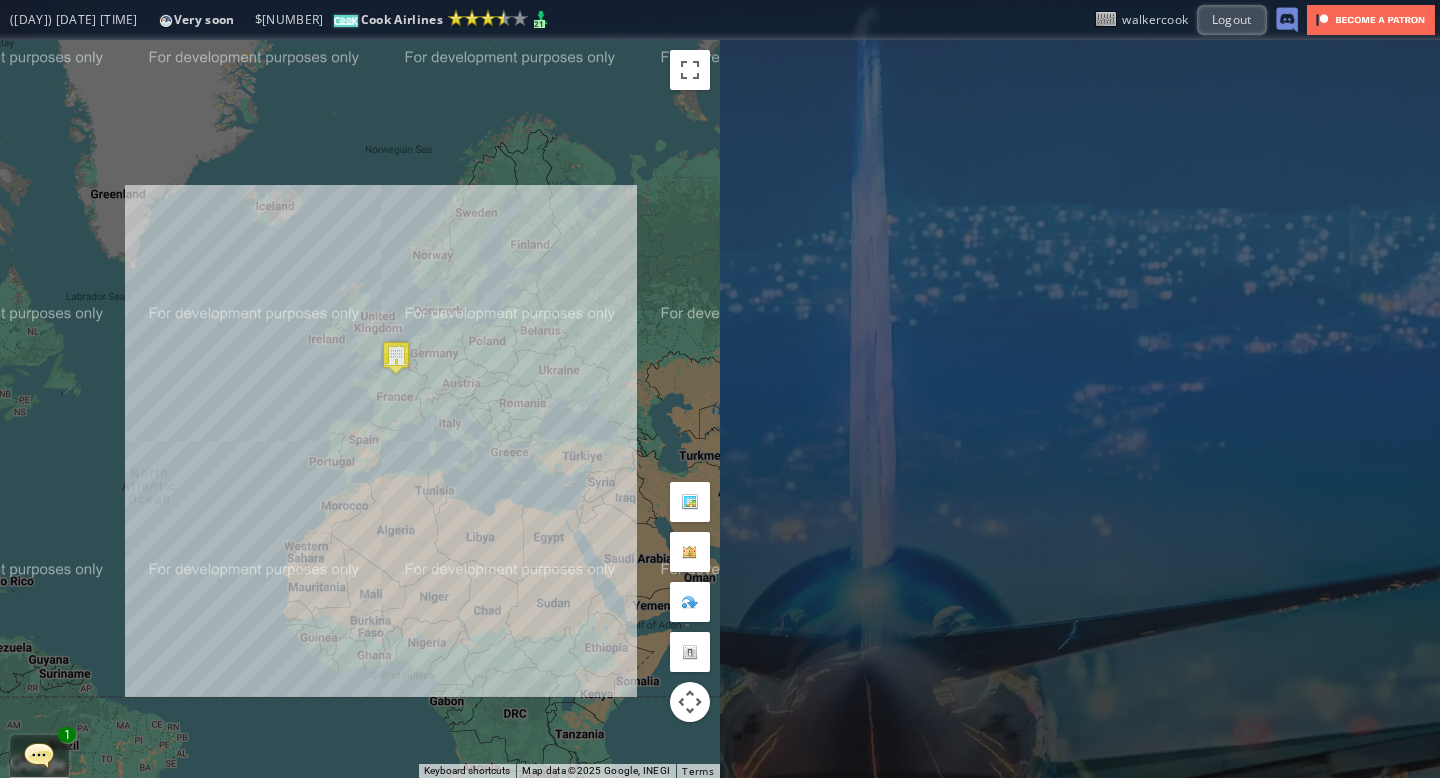 click at bounding box center [39, 755] 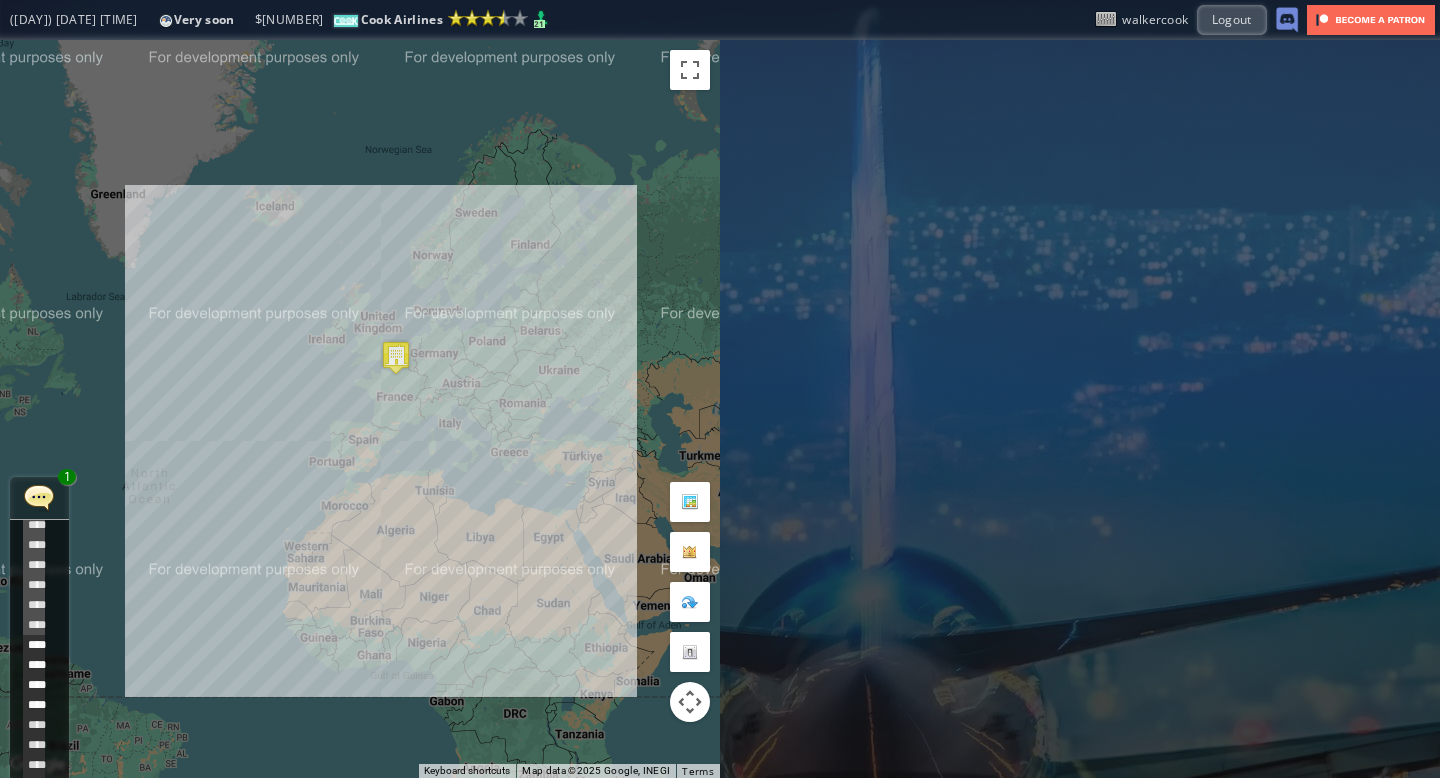 scroll, scrollTop: 538, scrollLeft: 0, axis: vertical 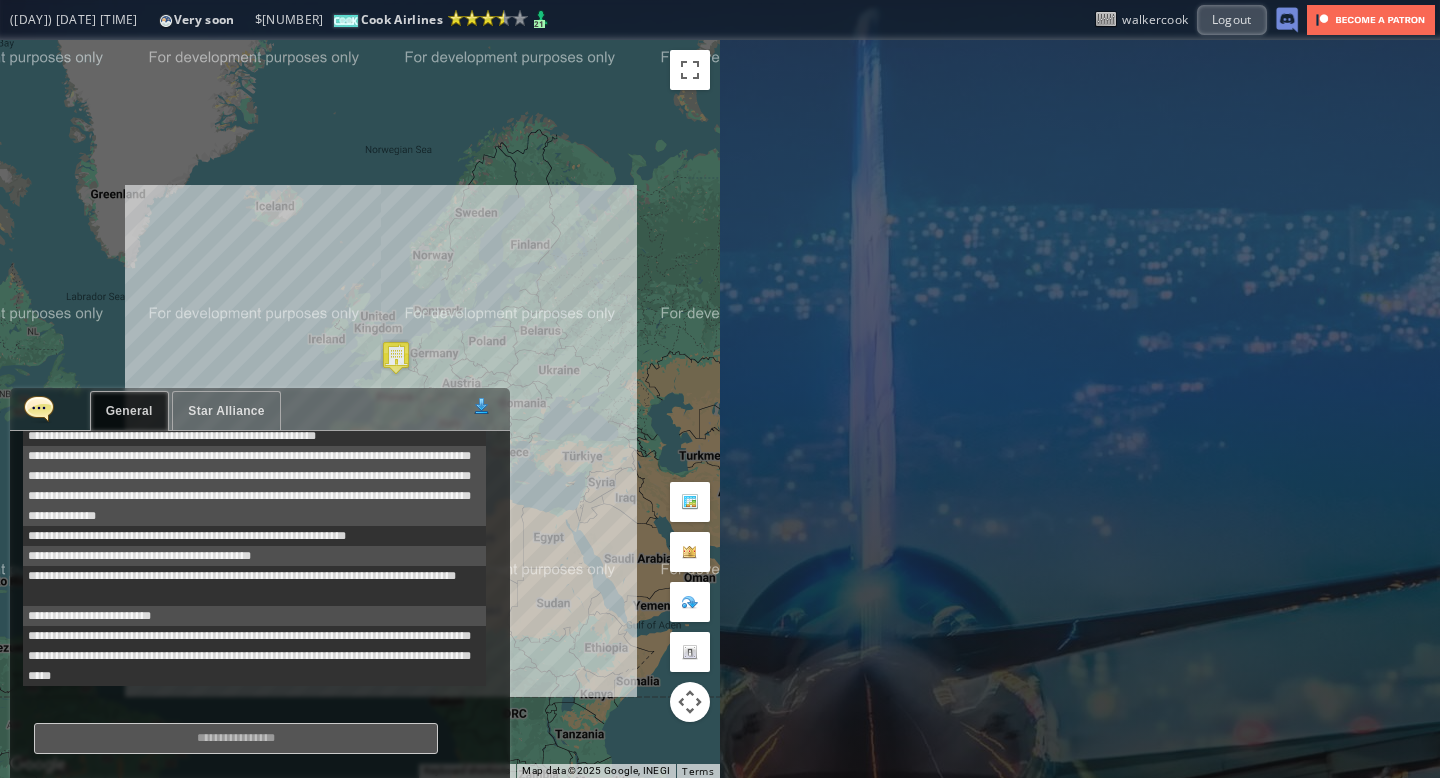 click at bounding box center [39, 408] 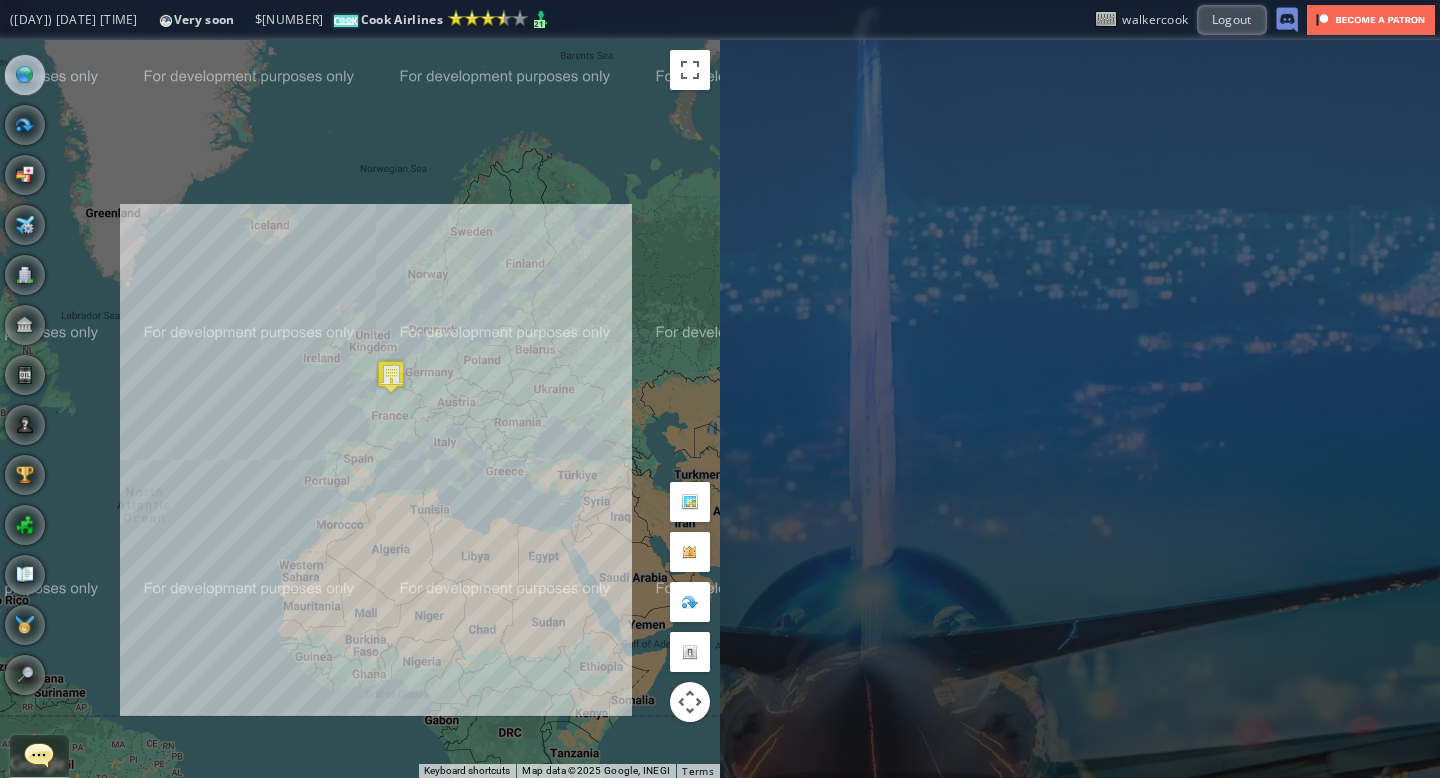 drag, startPoint x: 271, startPoint y: 380, endPoint x: 254, endPoint y: 397, distance: 24.04163 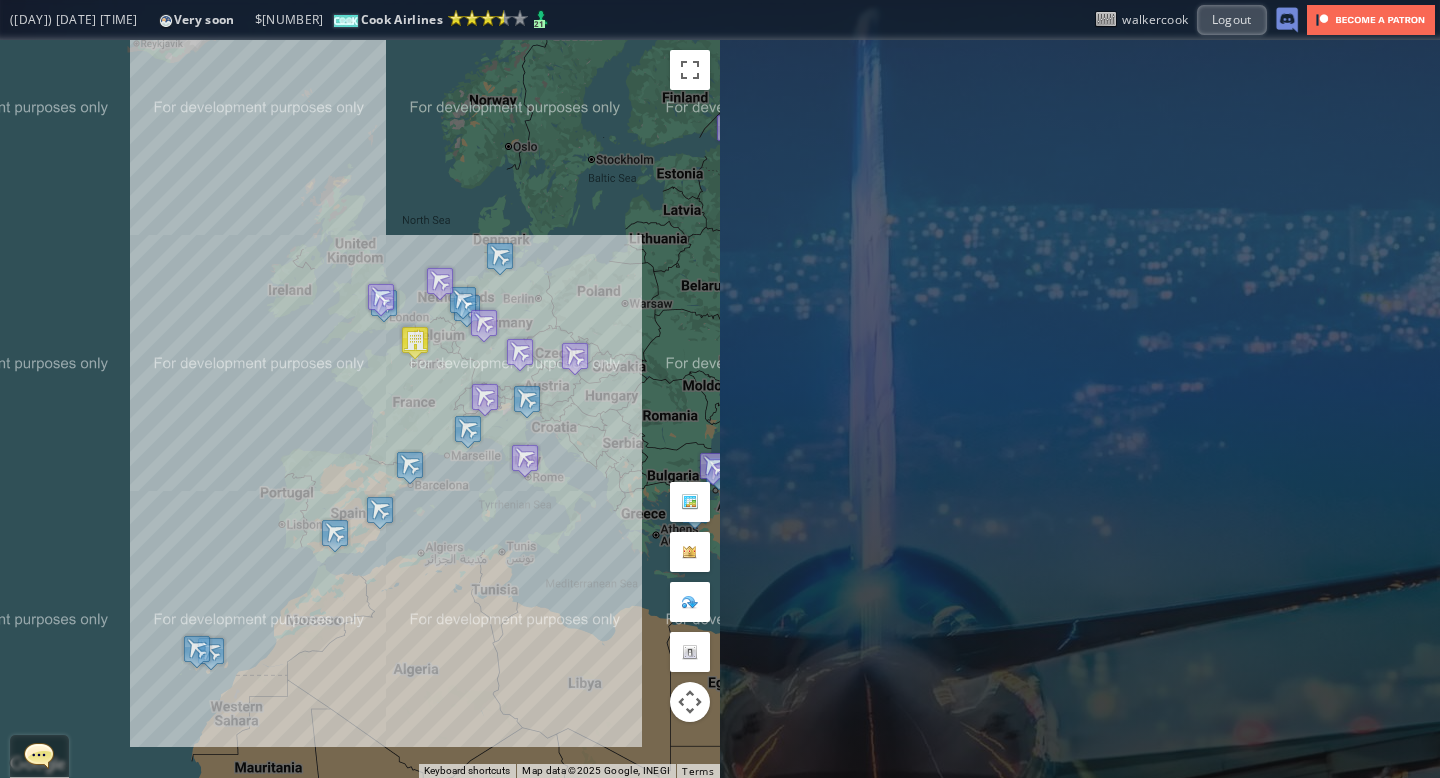 drag, startPoint x: 326, startPoint y: 393, endPoint x: 242, endPoint y: 371, distance: 86.833176 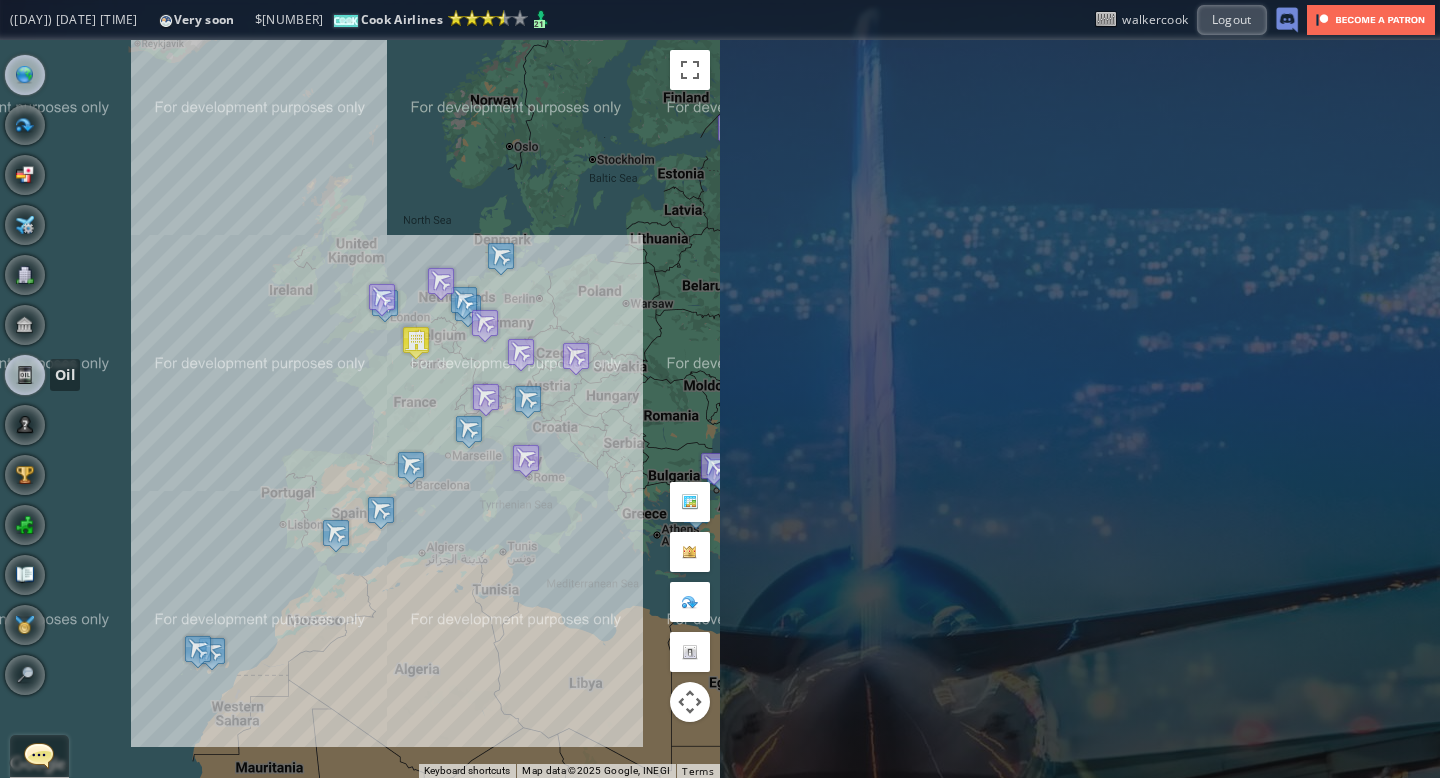 click at bounding box center [25, 375] 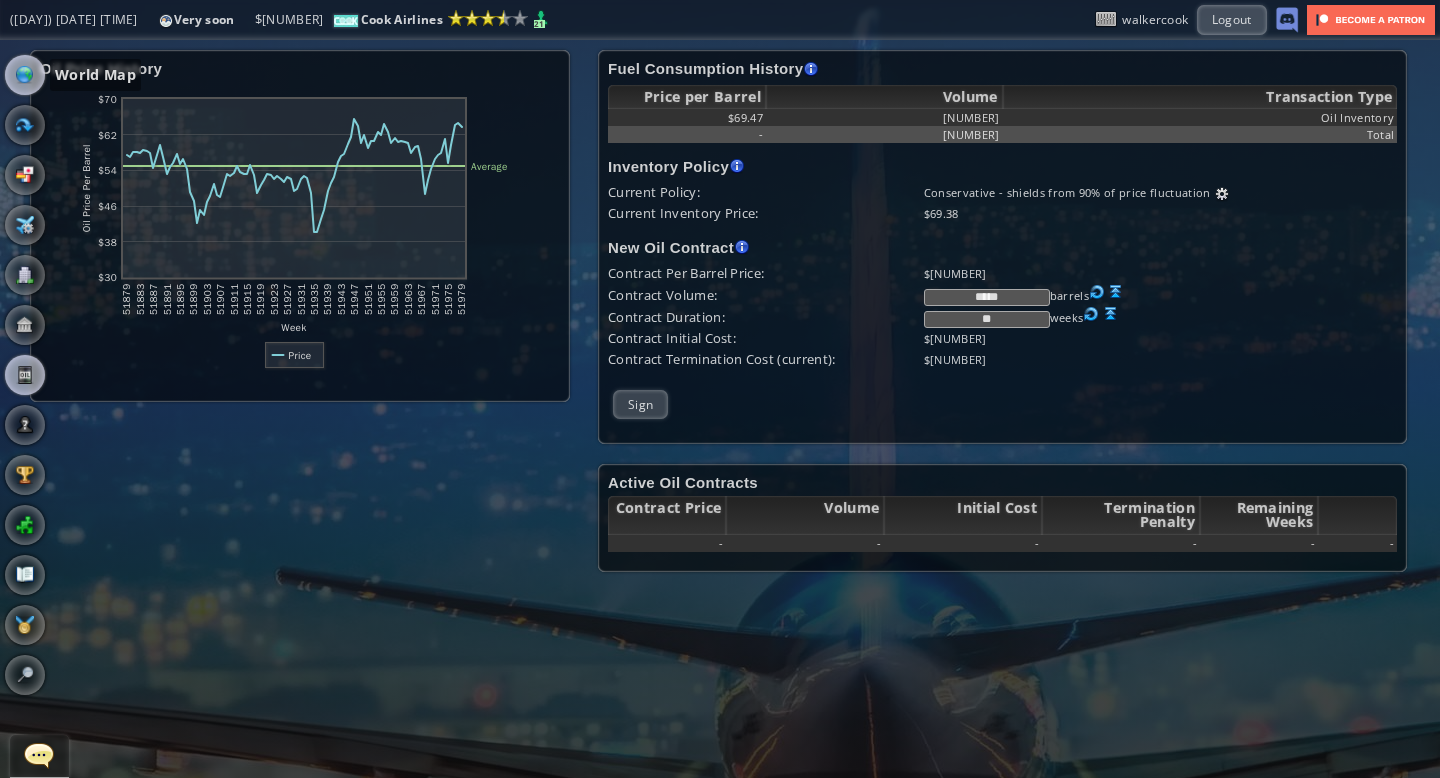click at bounding box center [25, 75] 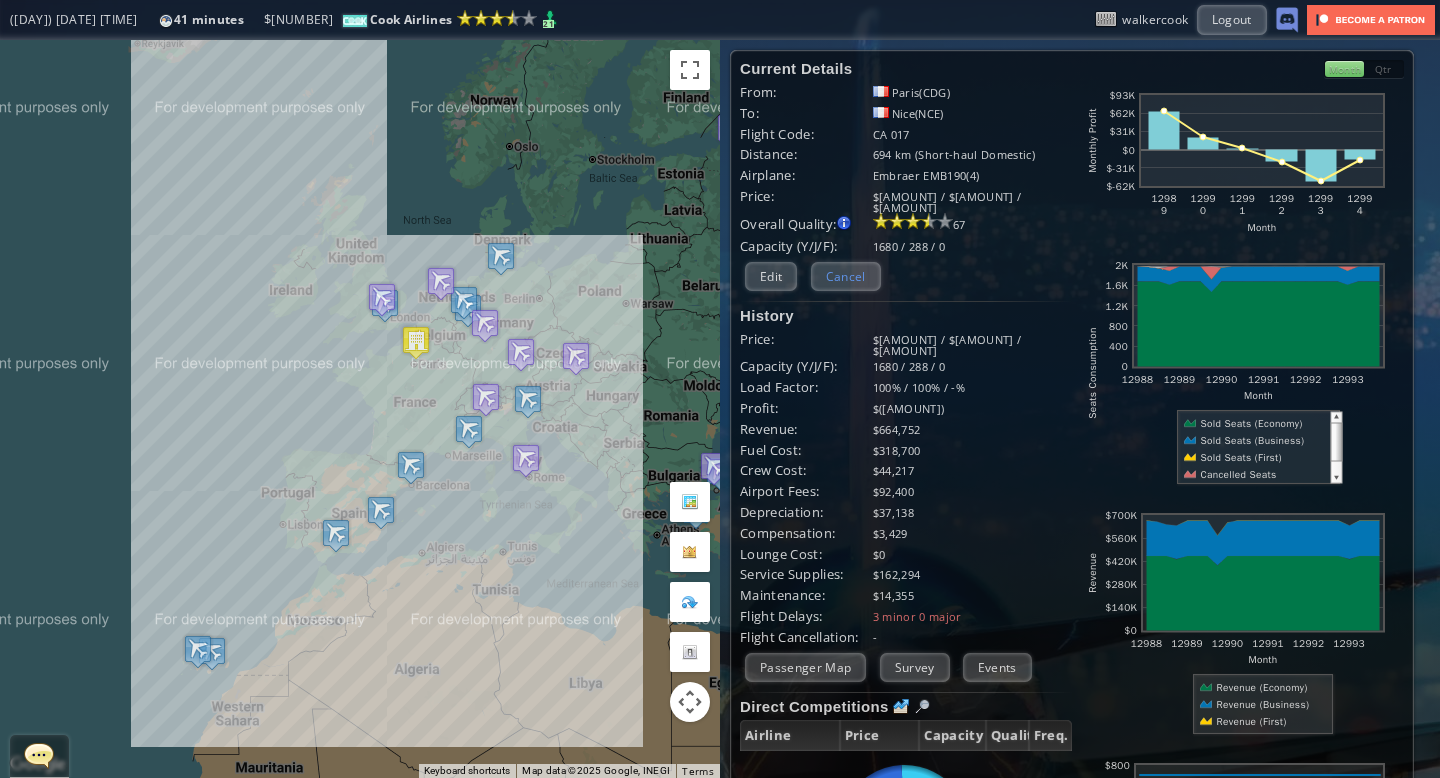 click on "Cancel" at bounding box center (846, 276) 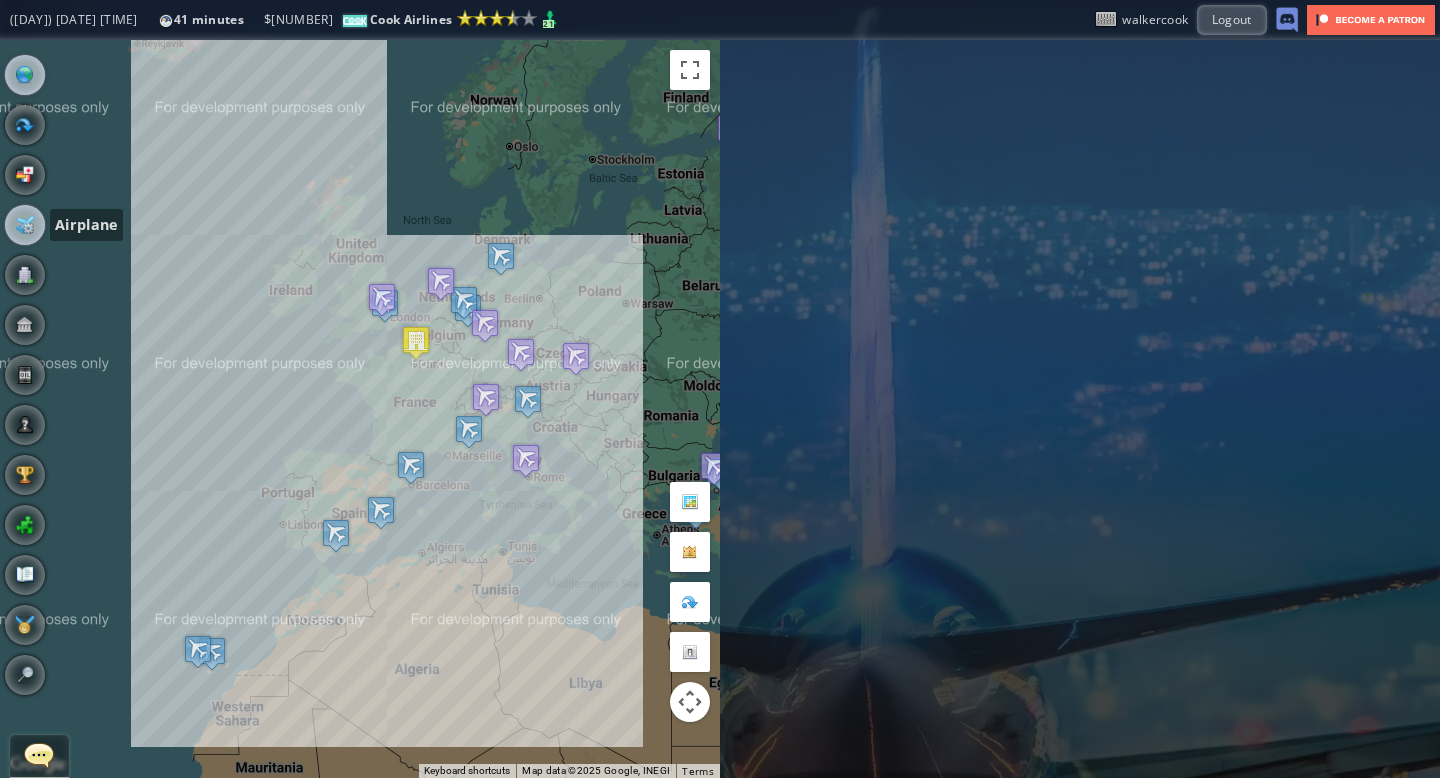 click at bounding box center (25, 225) 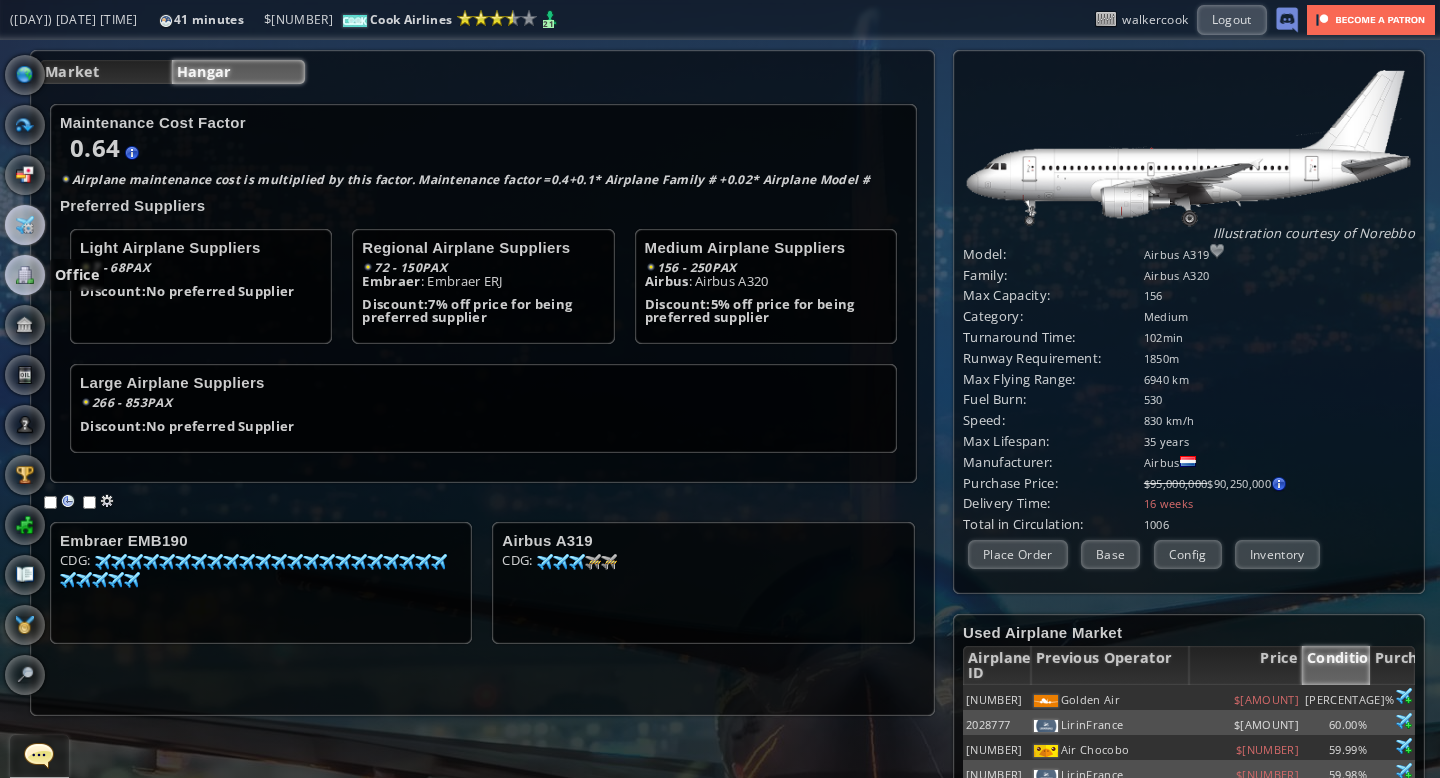 click at bounding box center (25, 275) 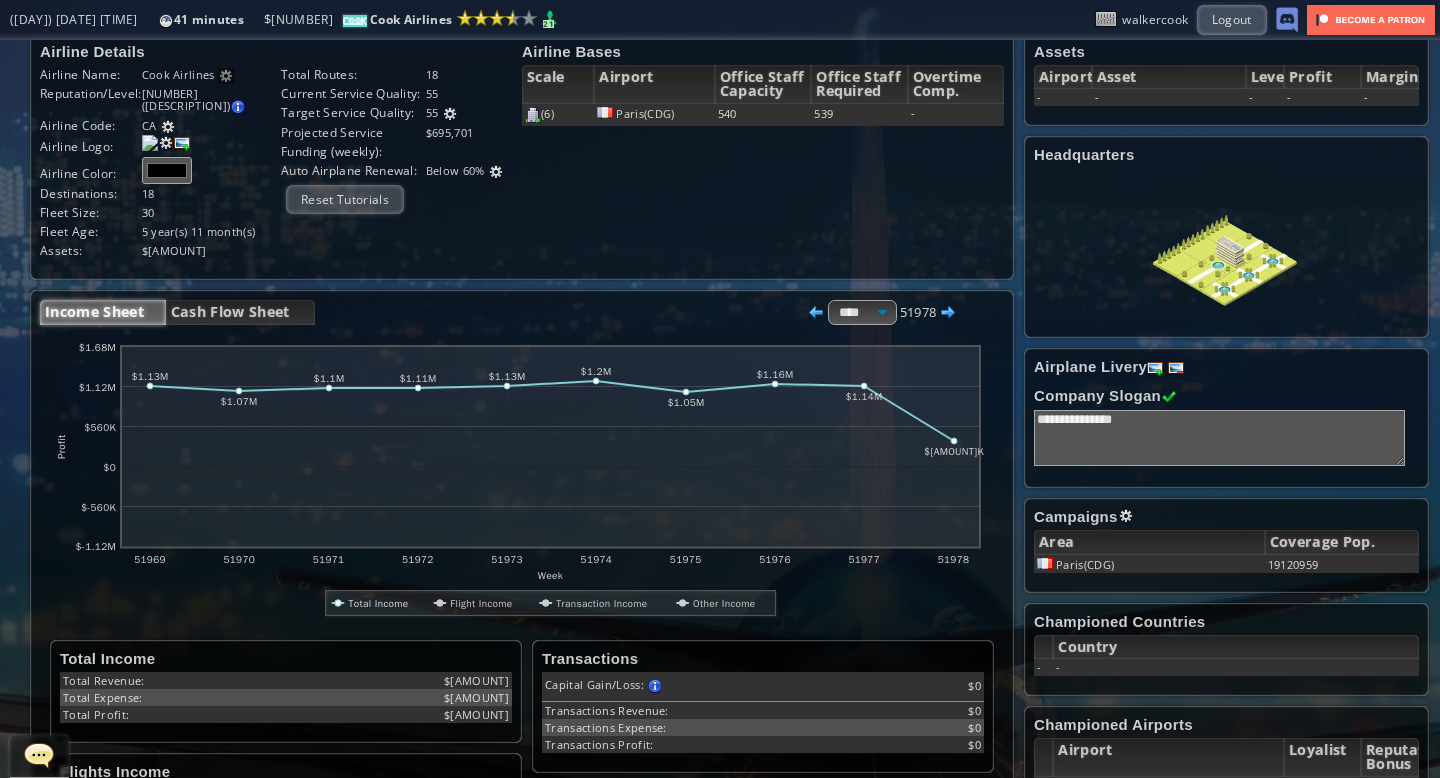 scroll, scrollTop: 0, scrollLeft: 0, axis: both 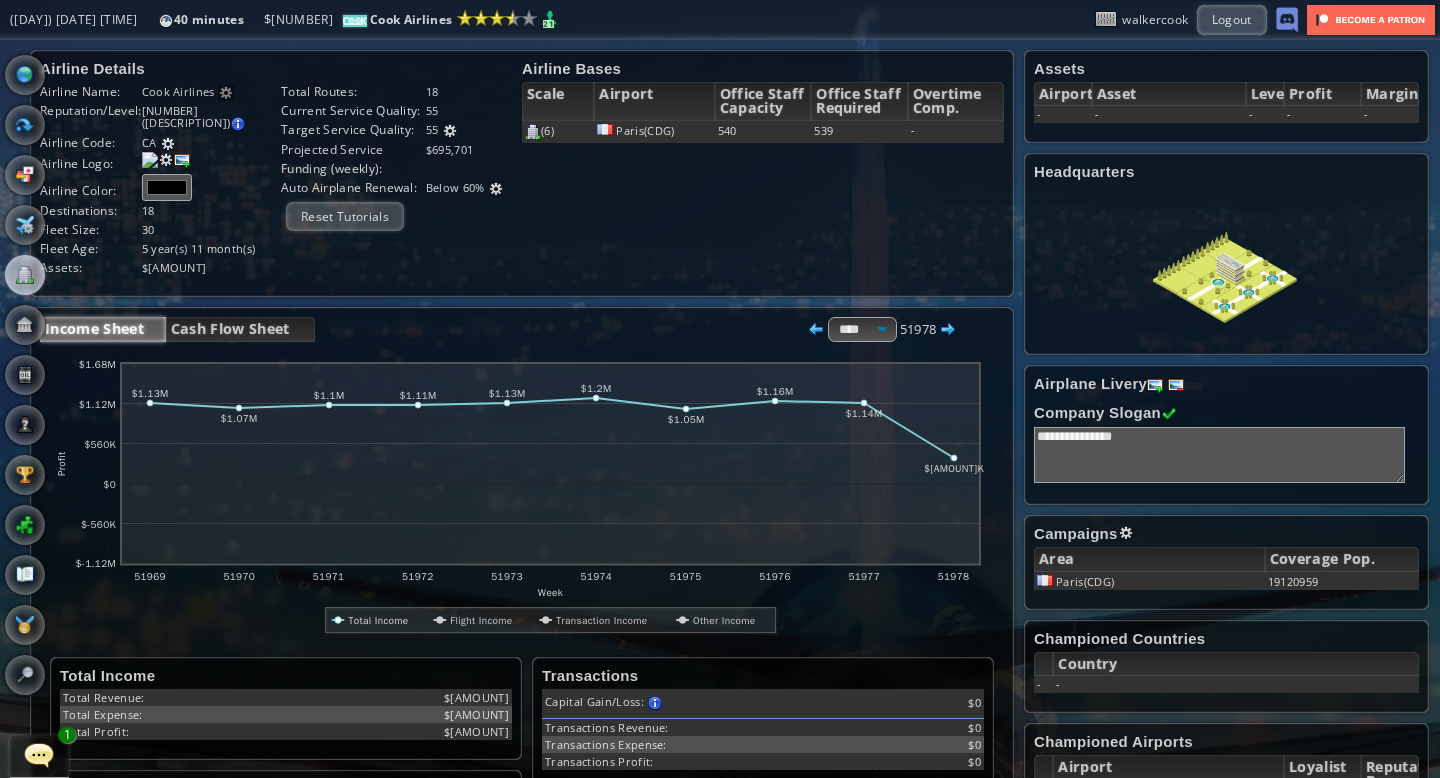click at bounding box center (39, 755) 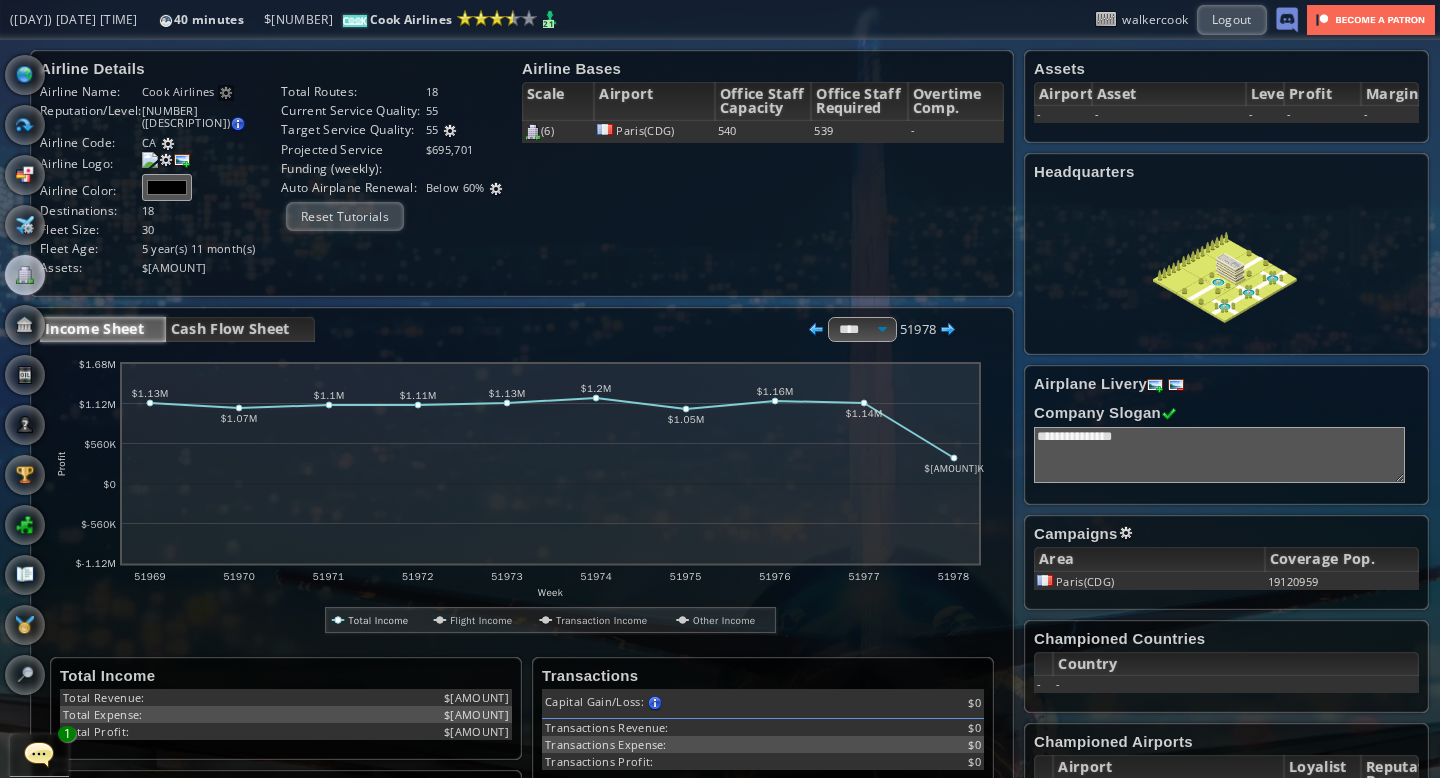 scroll, scrollTop: 578, scrollLeft: 0, axis: vertical 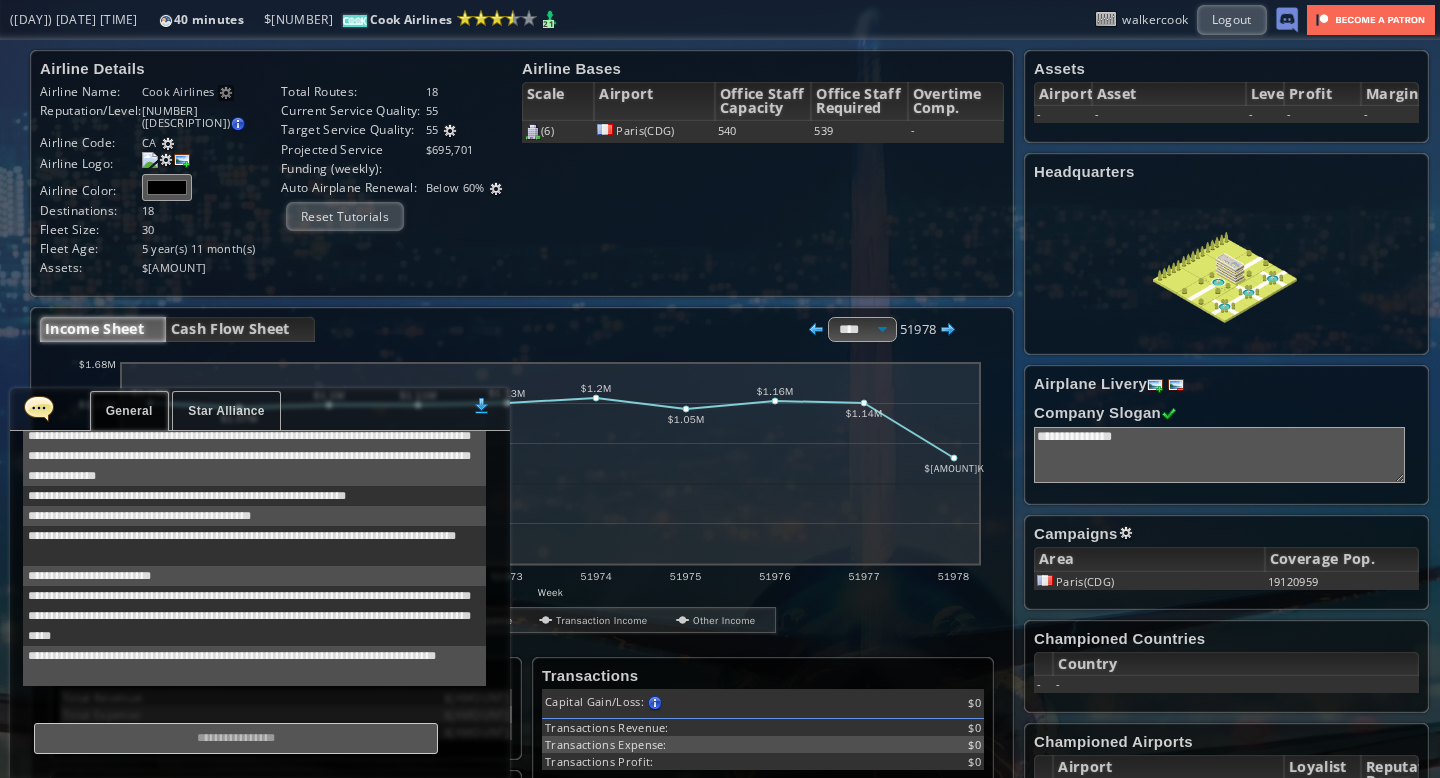 click at bounding box center (39, 408) 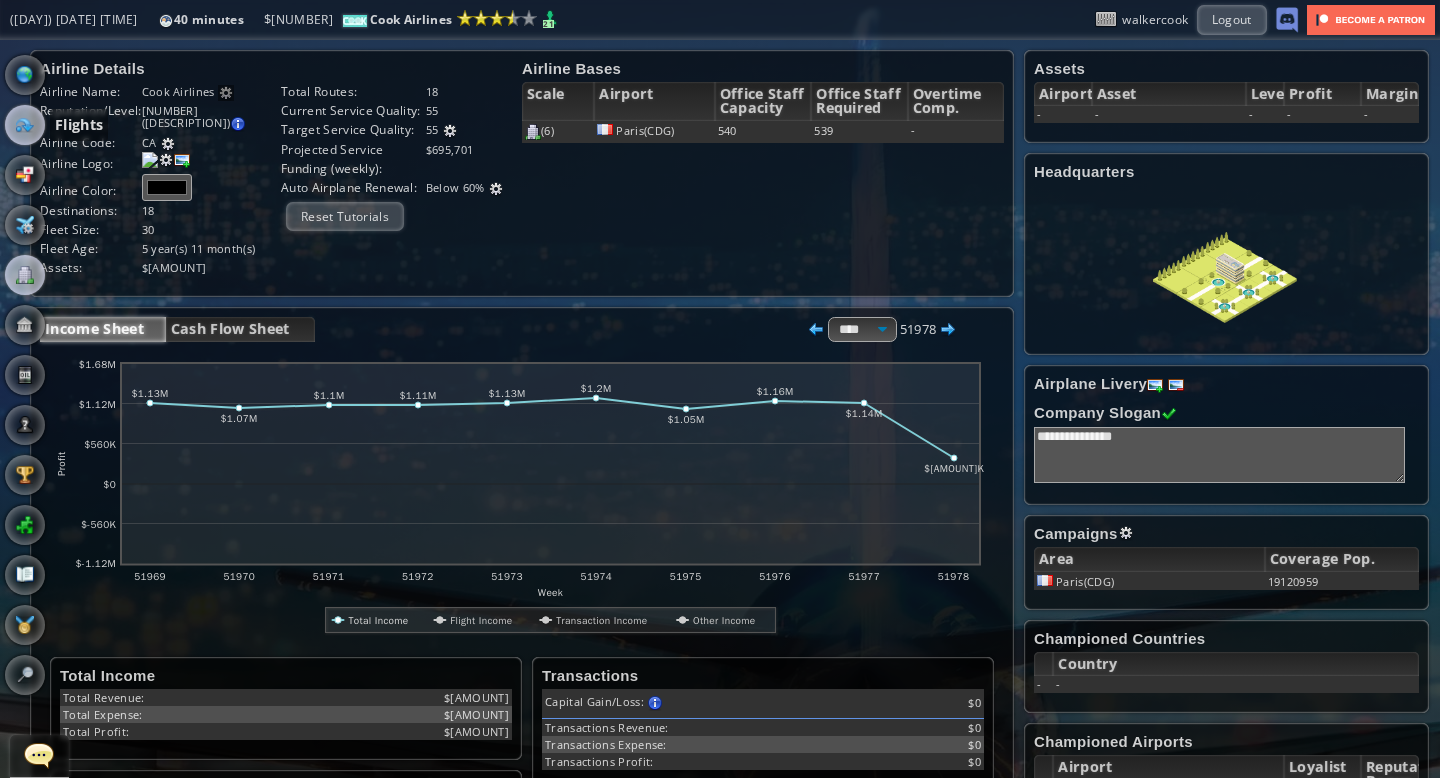 click at bounding box center [25, 125] 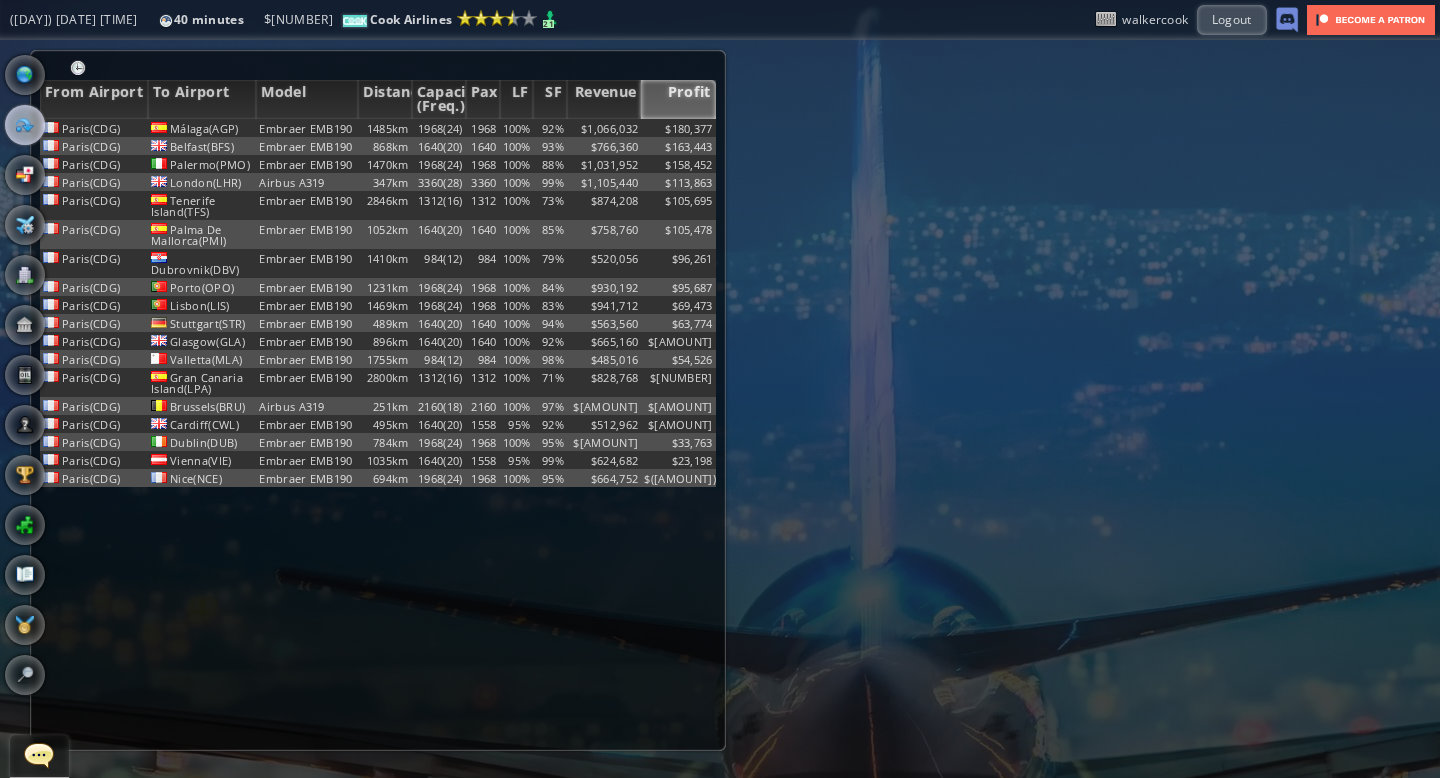 click on "Profit" at bounding box center [678, 99] 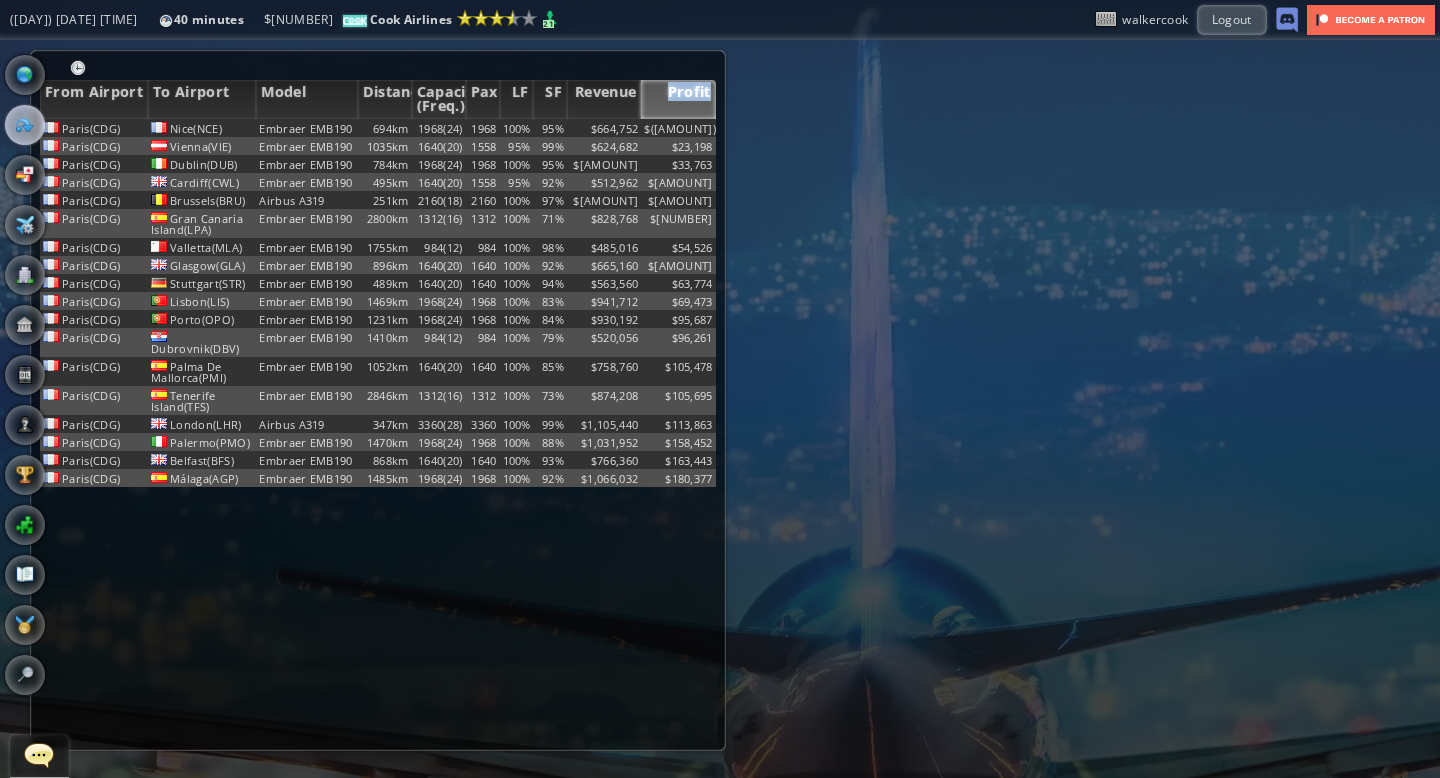 click on "Profit" at bounding box center (678, 99) 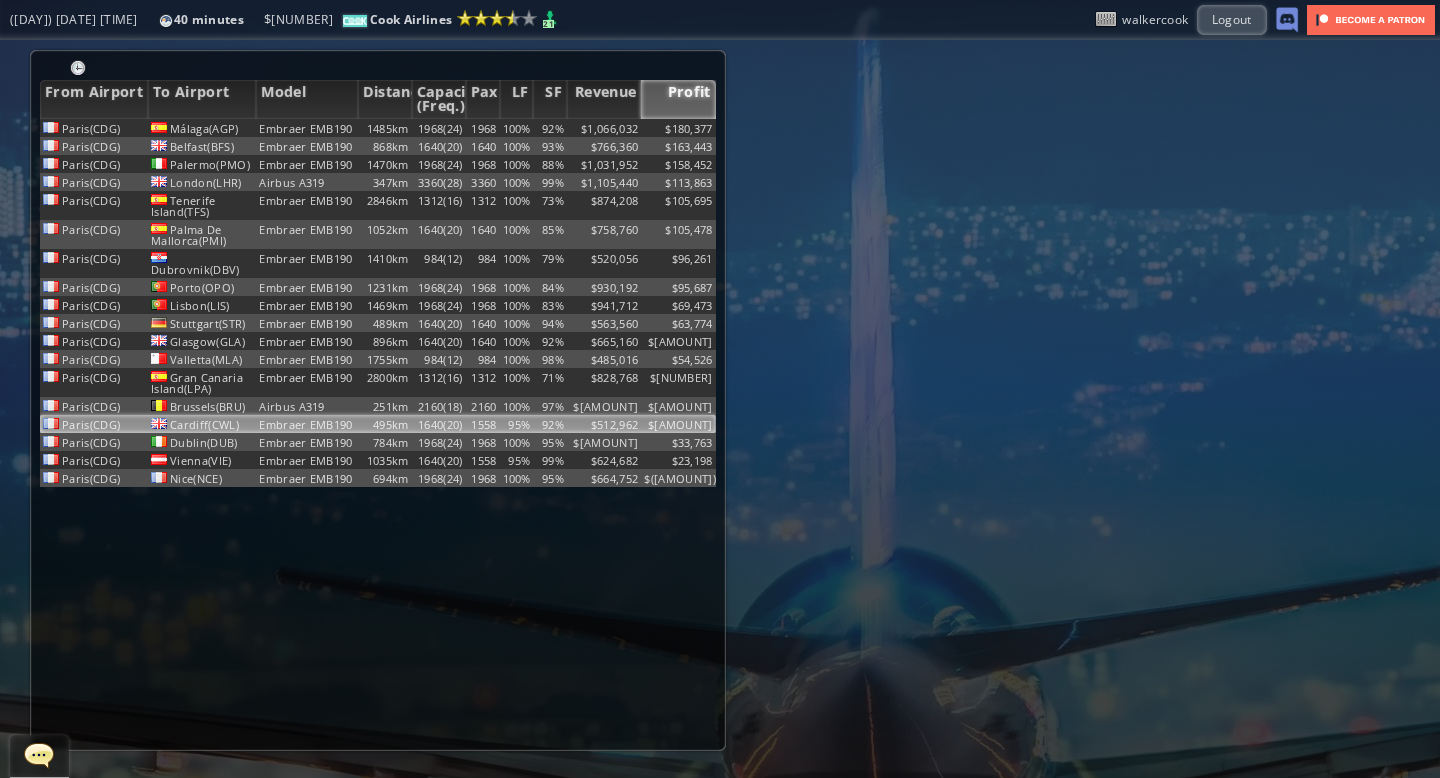 click on "95%" at bounding box center (517, 128) 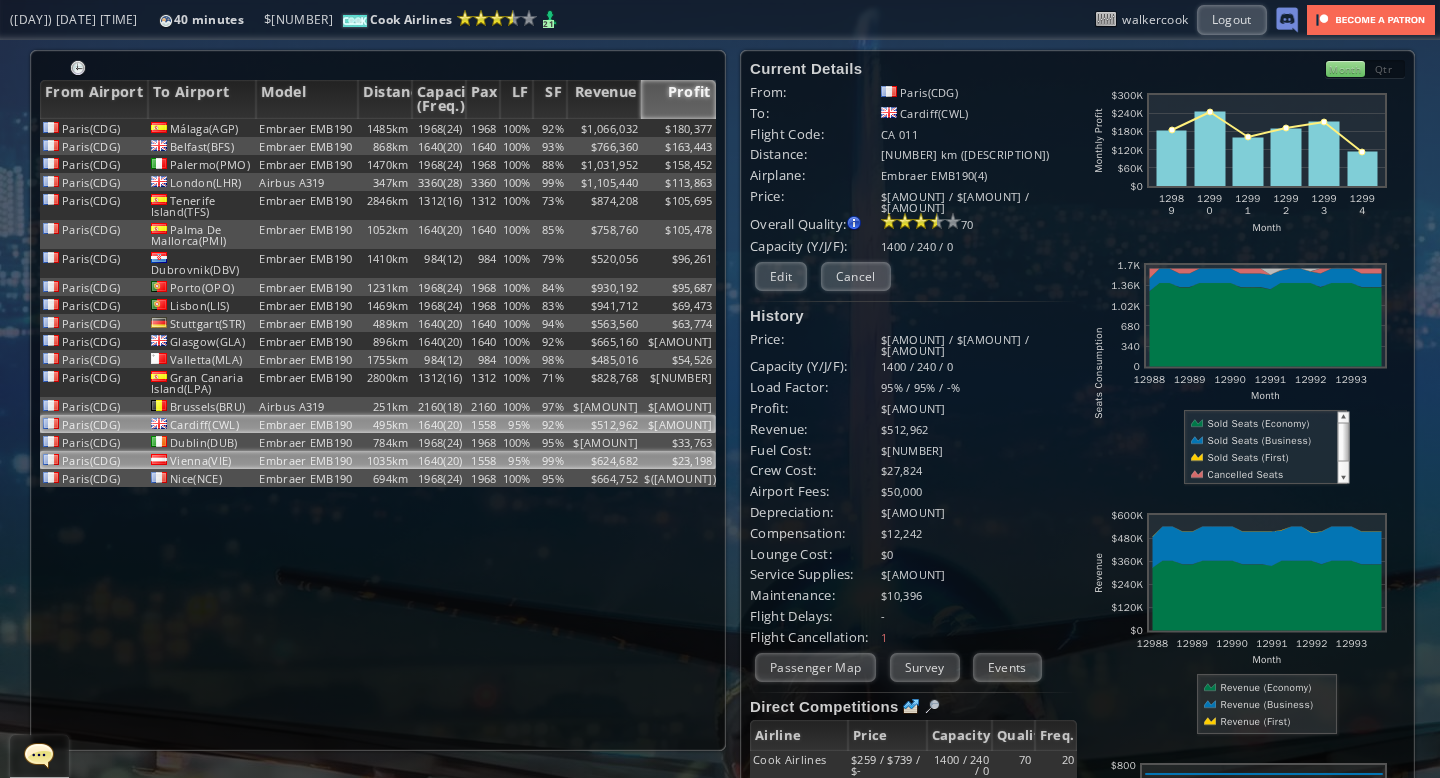 click on "95%" at bounding box center (517, 128) 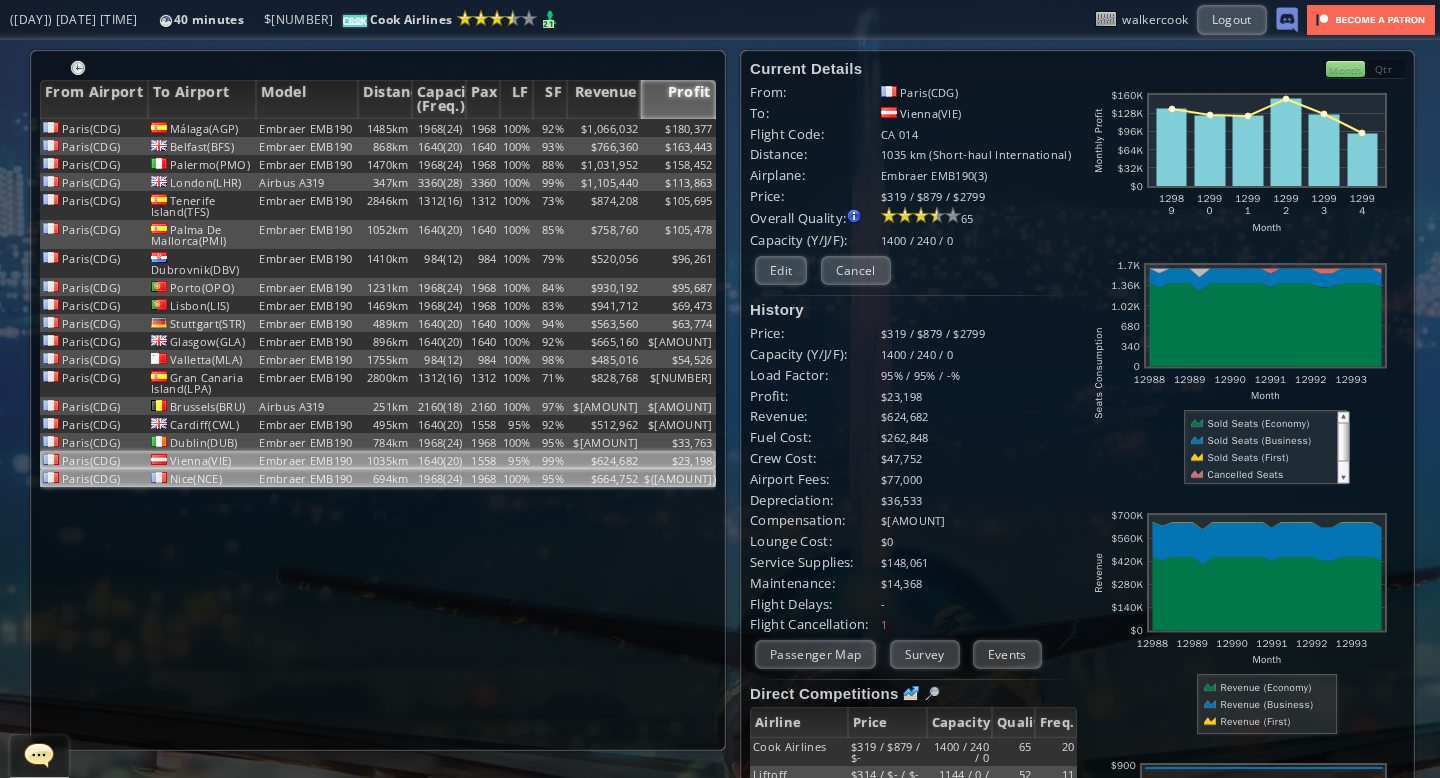 click on "100%" at bounding box center [517, 128] 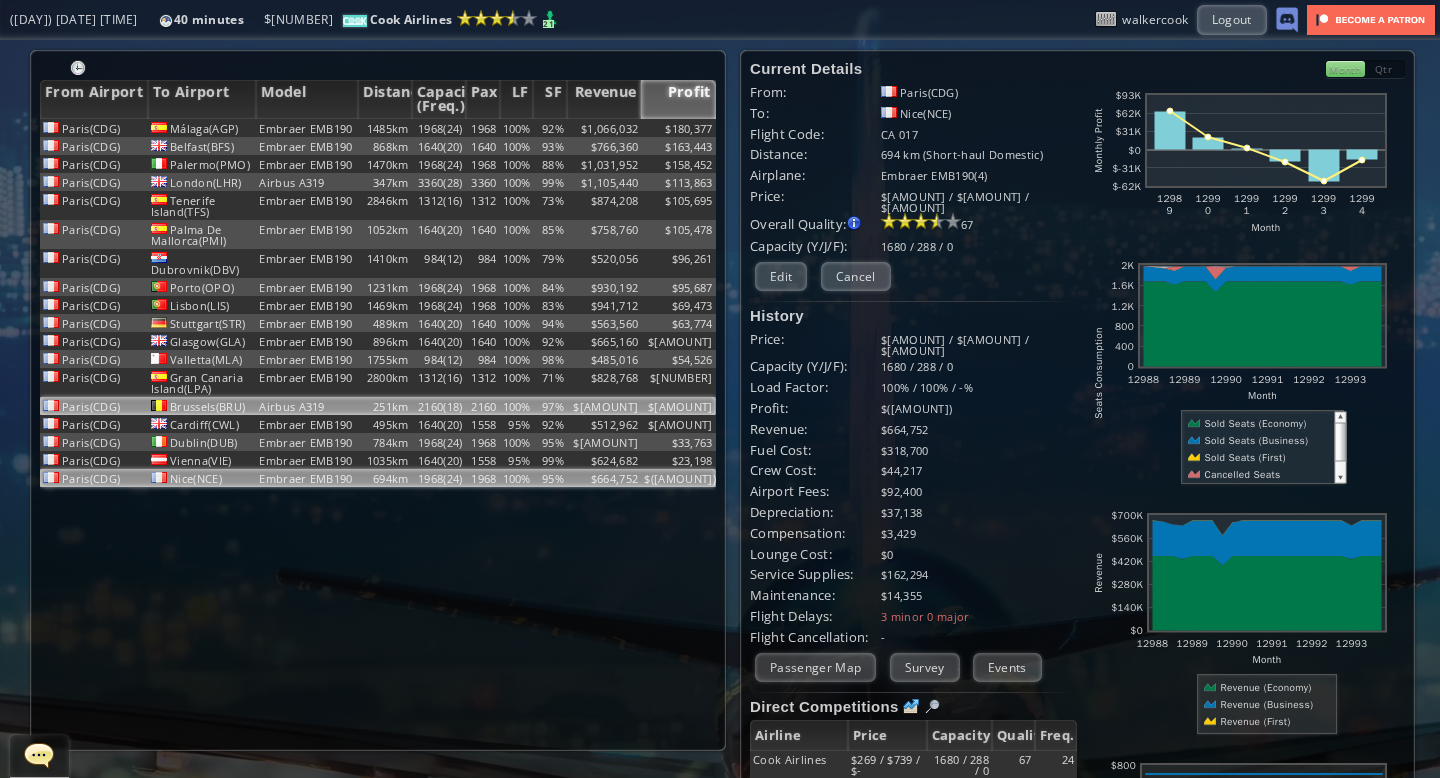 click on "100%" at bounding box center [517, 128] 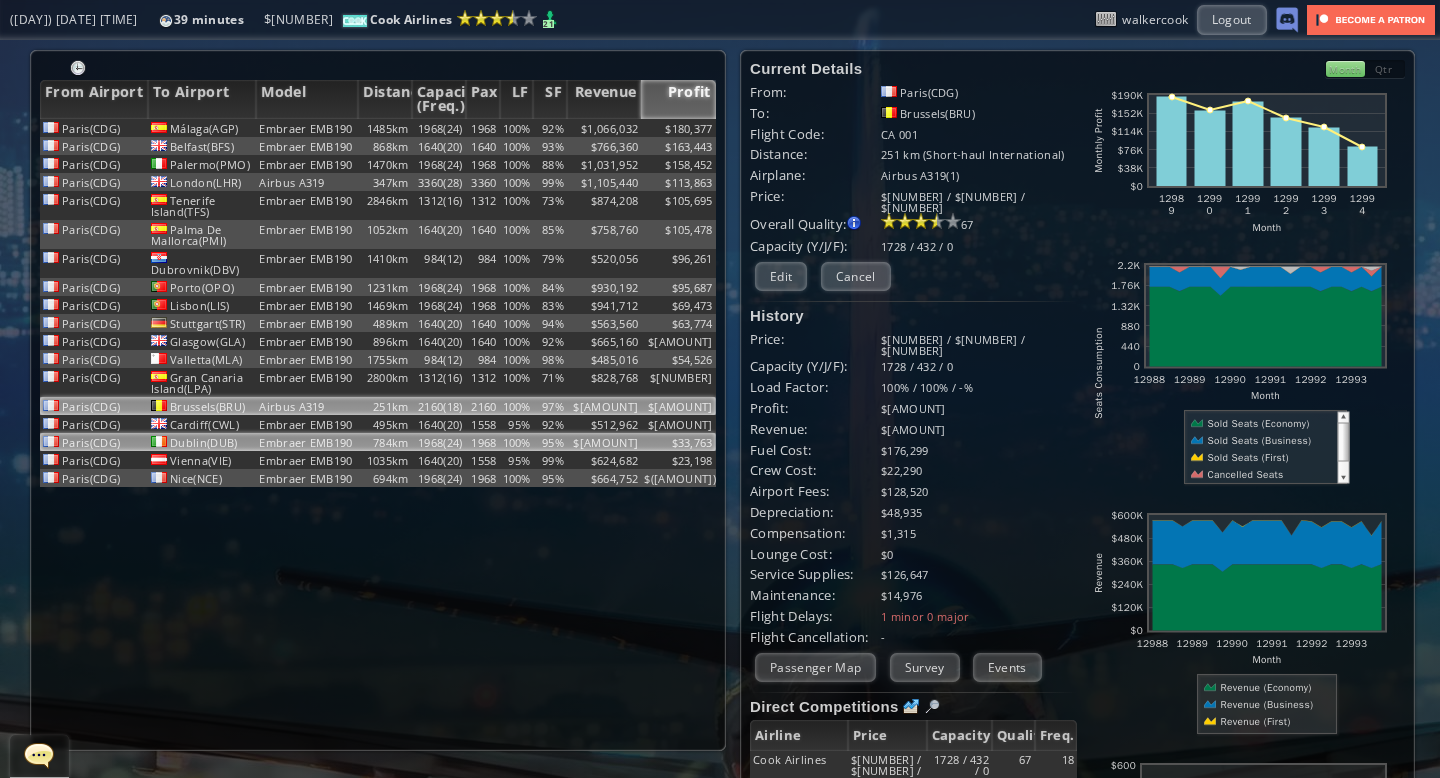 click on "100%" at bounding box center [517, 128] 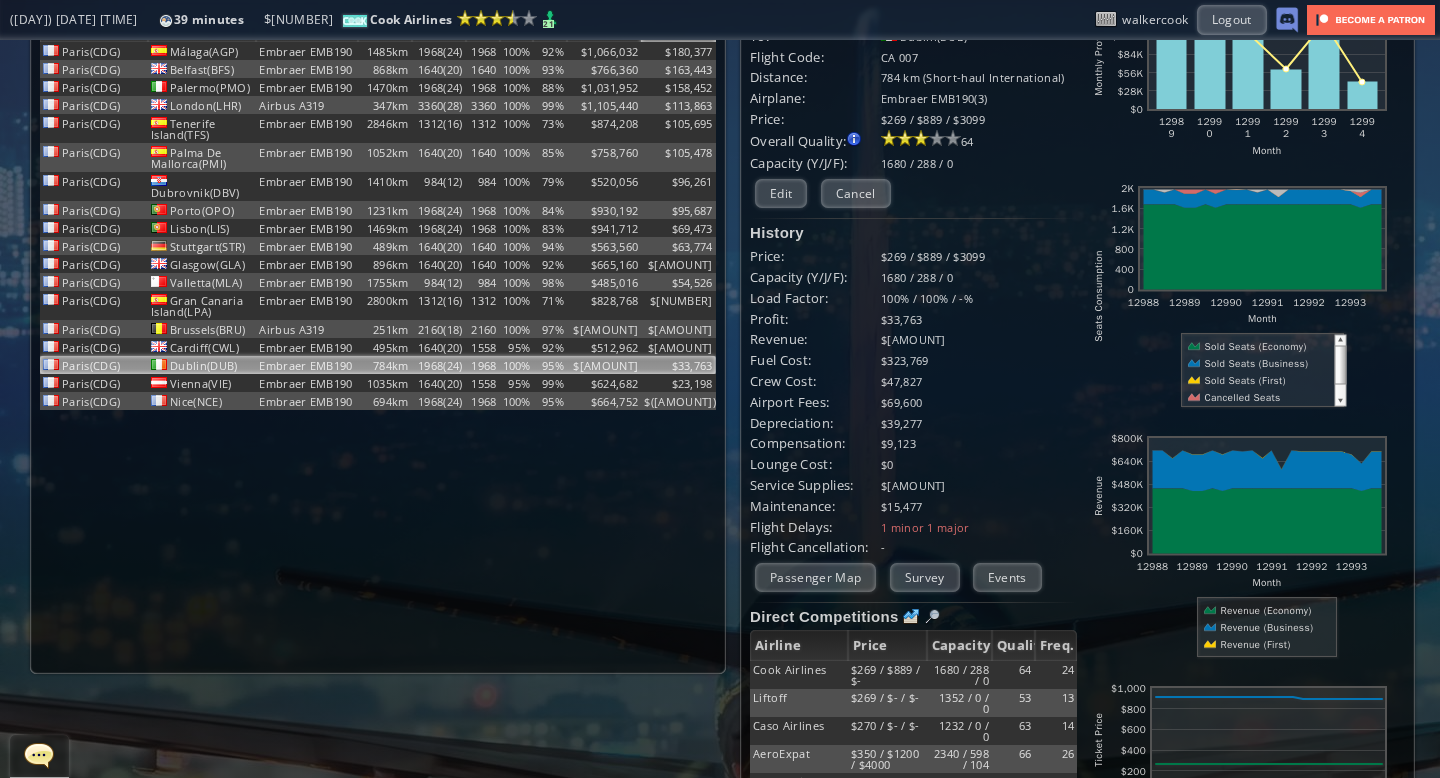 scroll, scrollTop: 0, scrollLeft: 0, axis: both 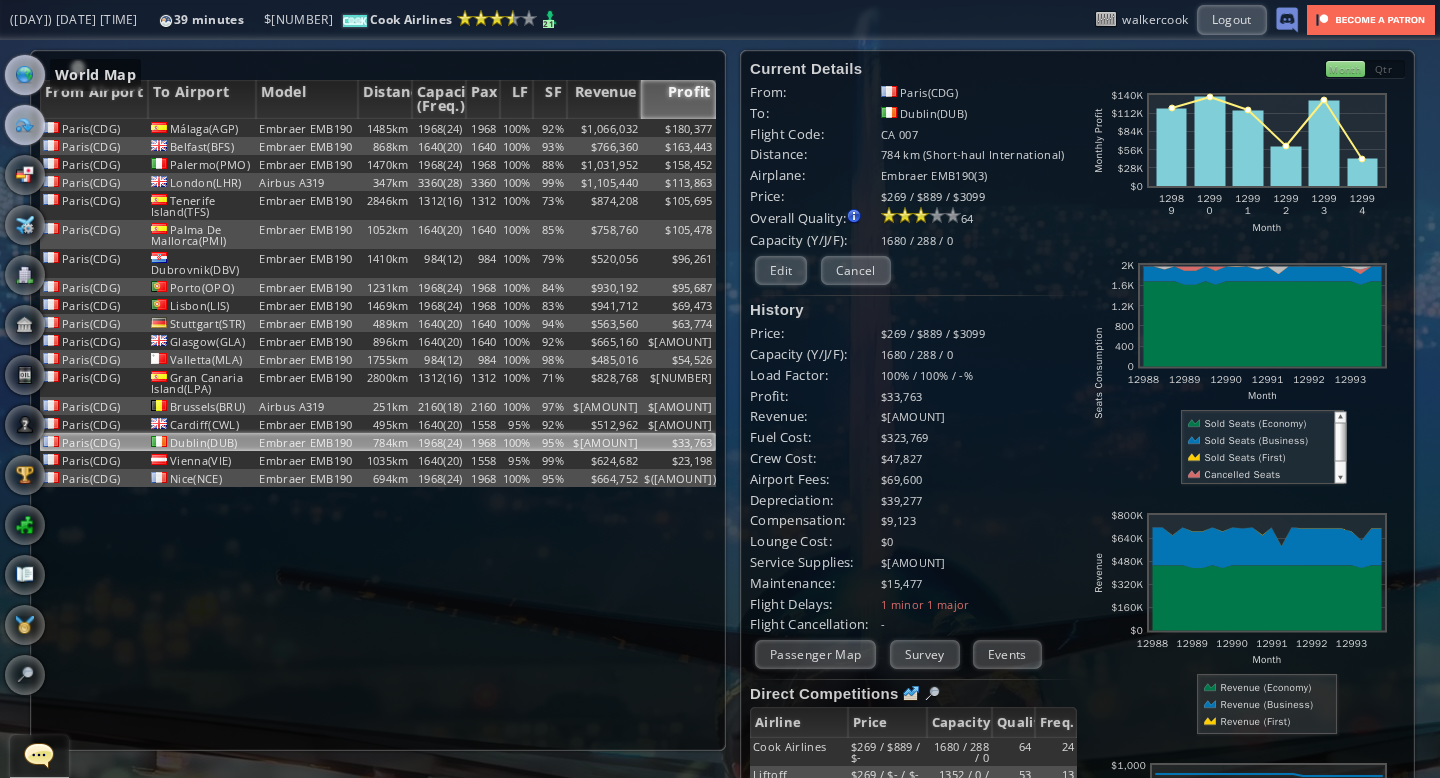 click at bounding box center (25, 75) 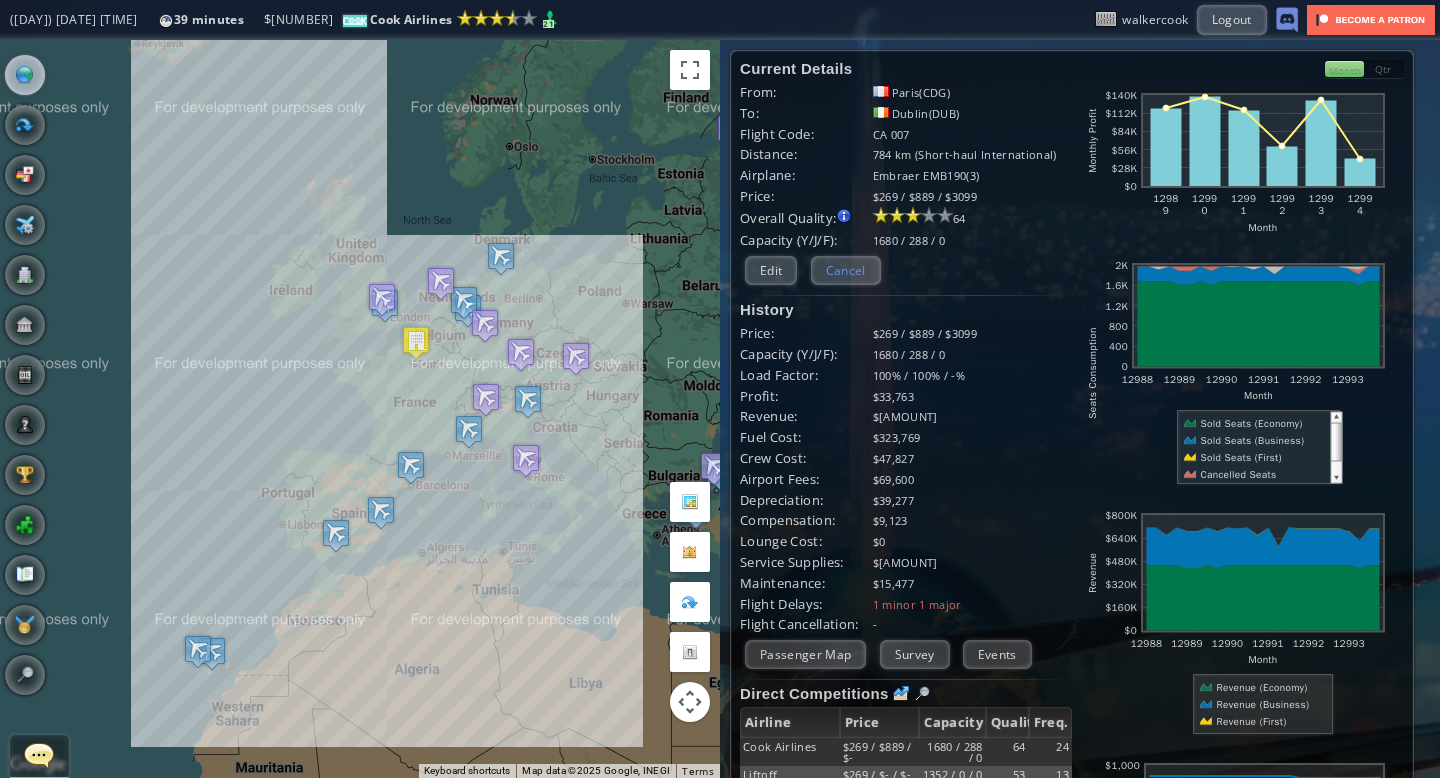 click on "Cancel" at bounding box center (846, 270) 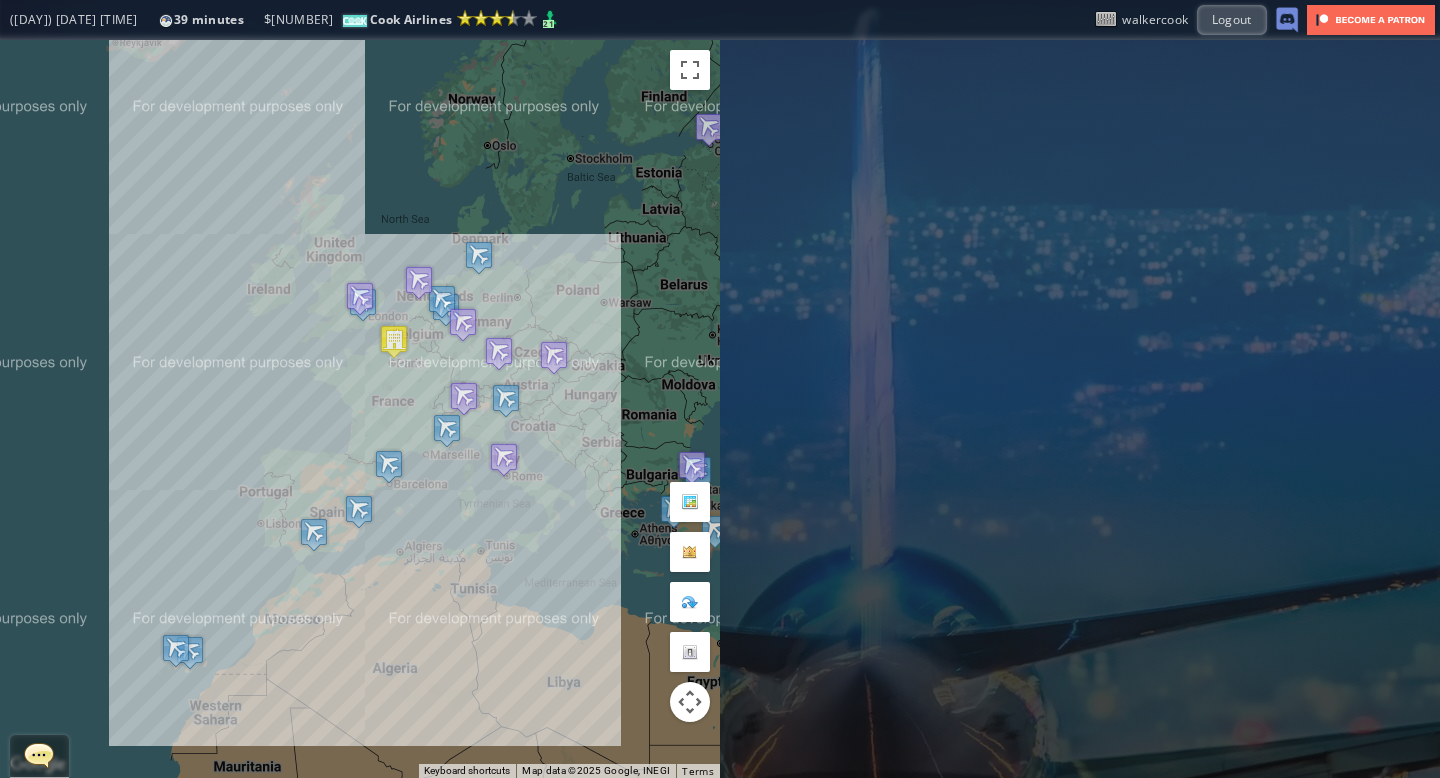 drag, startPoint x: 439, startPoint y: 168, endPoint x: 416, endPoint y: 167, distance: 23.021729 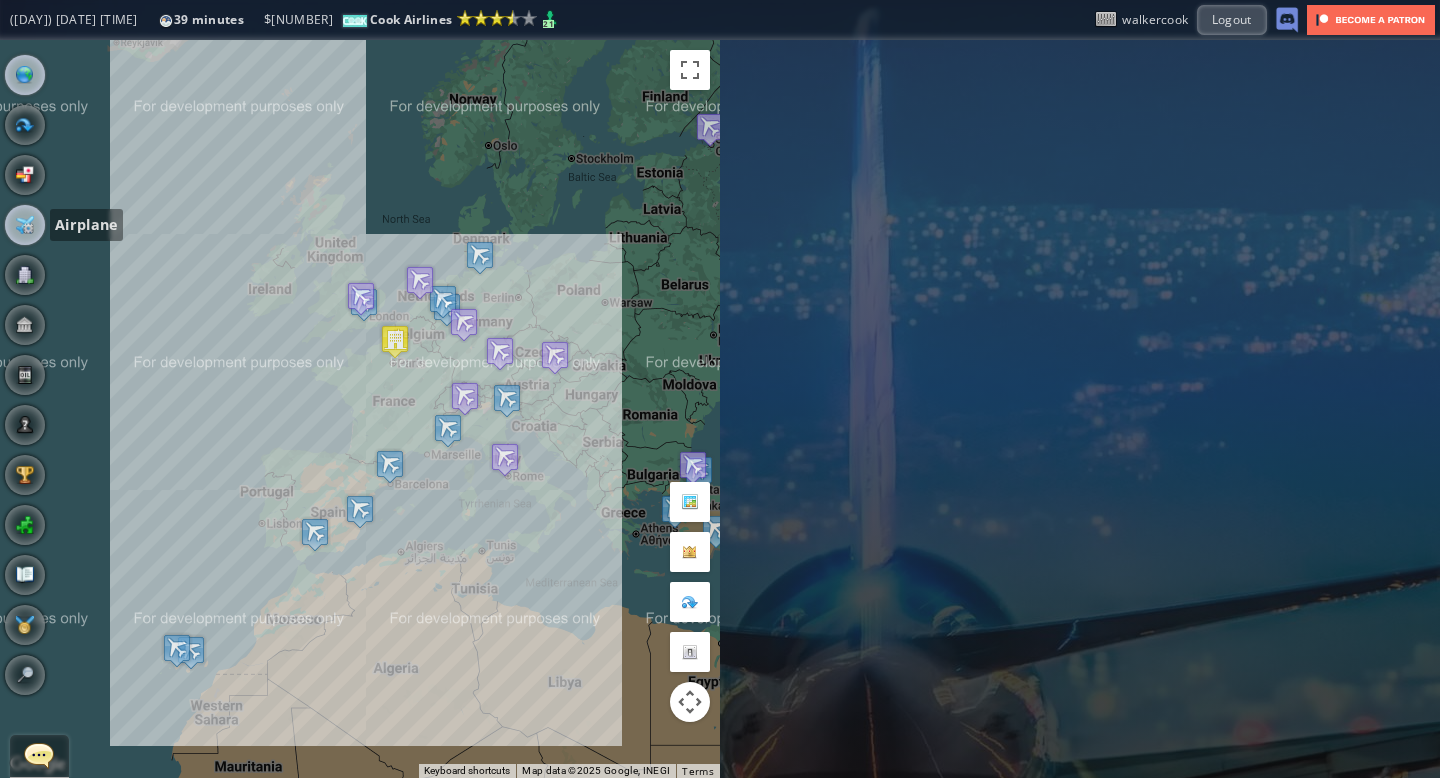 click at bounding box center (25, 225) 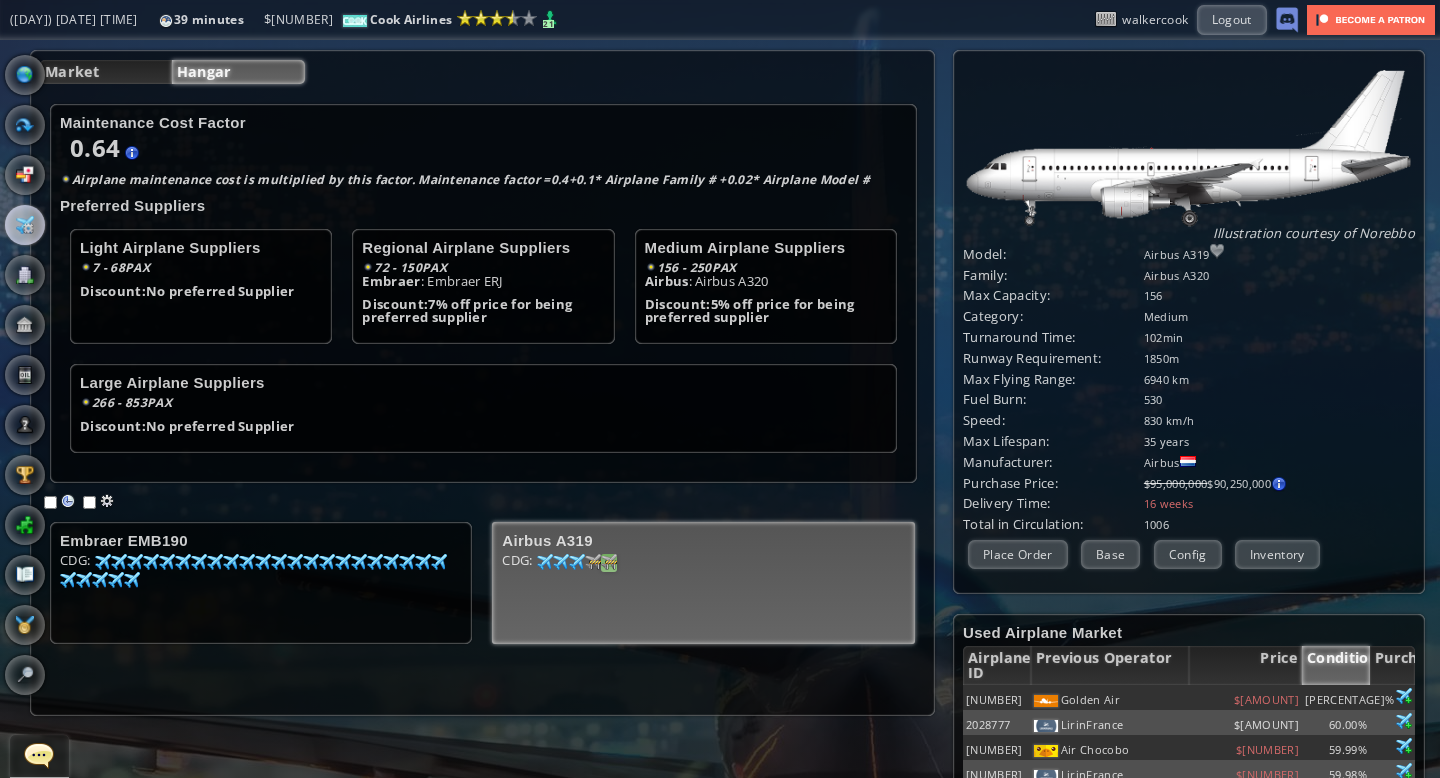 click at bounding box center (103, 562) 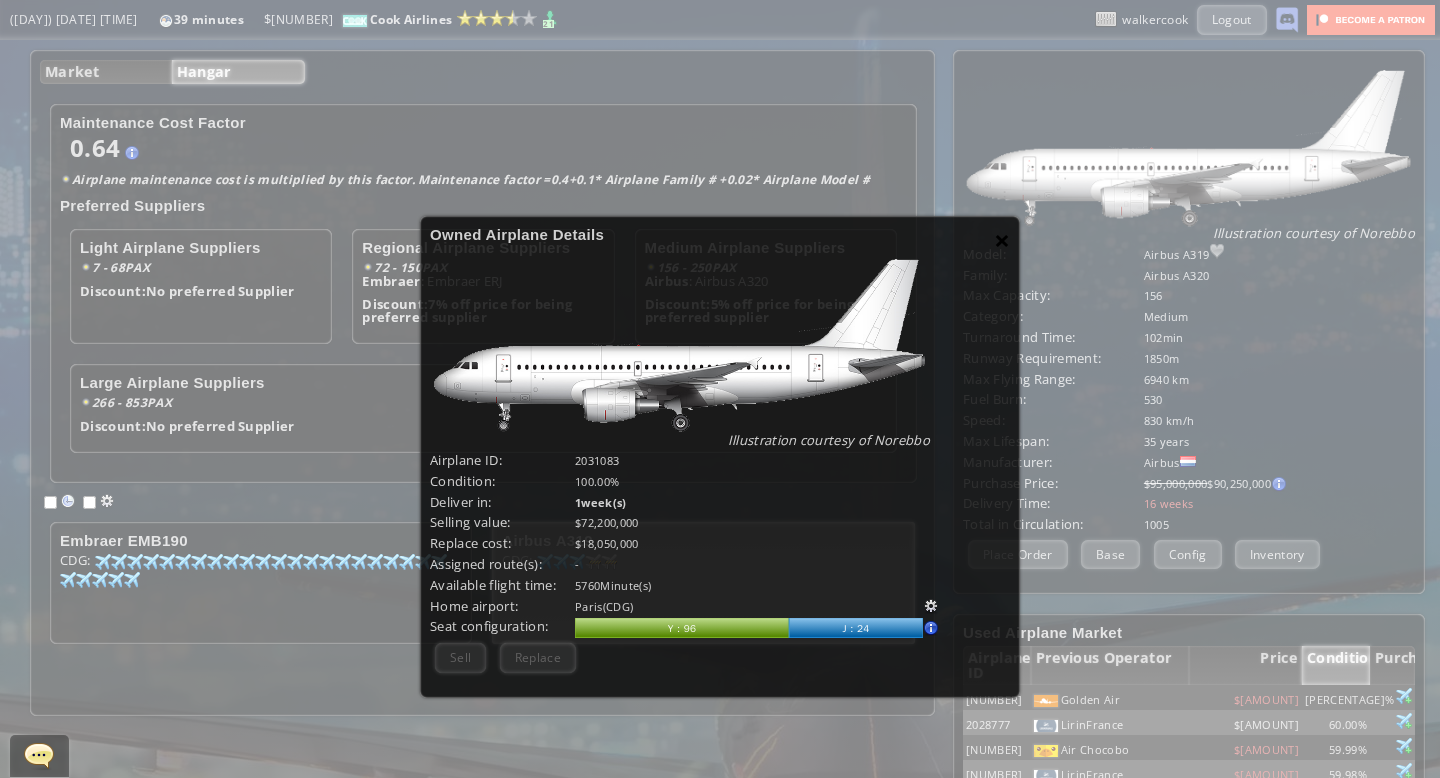 click on "×" at bounding box center [1002, 240] 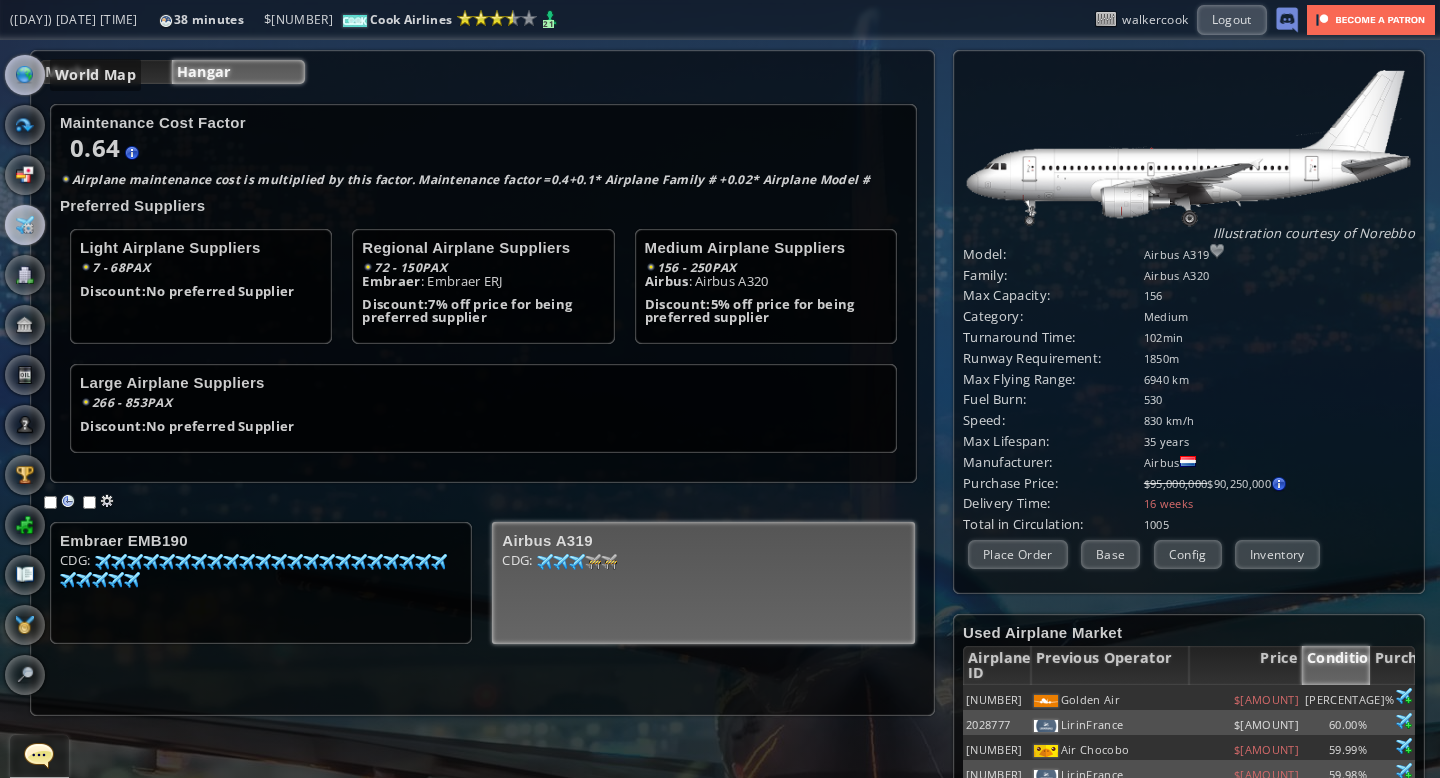 click at bounding box center (25, 75) 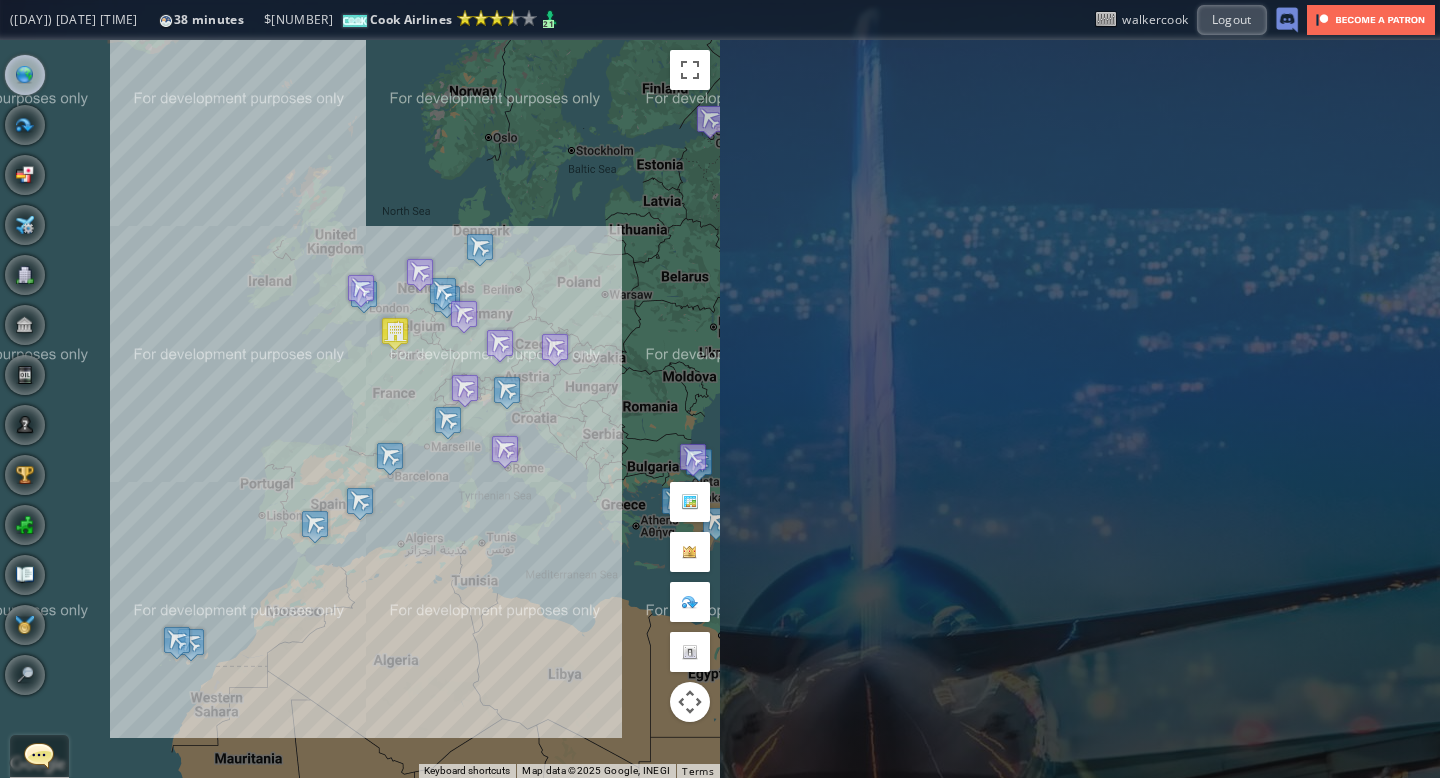 click on "To navigate, press the arrow keys." at bounding box center (360, 409) 